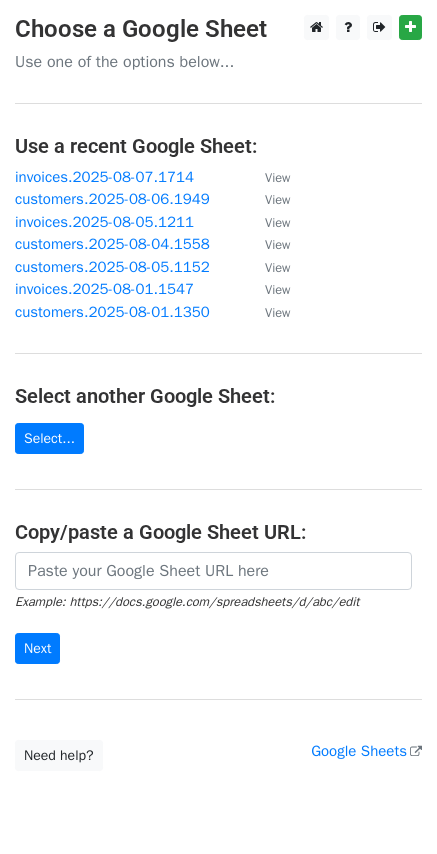scroll, scrollTop: 0, scrollLeft: 0, axis: both 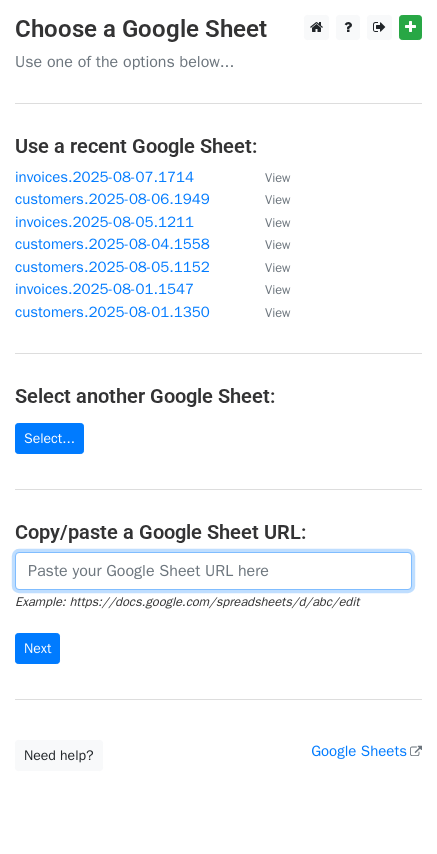 click at bounding box center (213, 571) 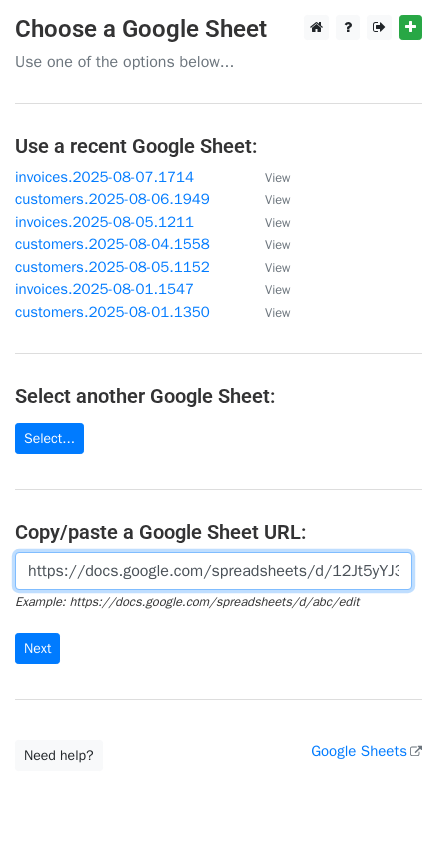 scroll, scrollTop: 0, scrollLeft: 573, axis: horizontal 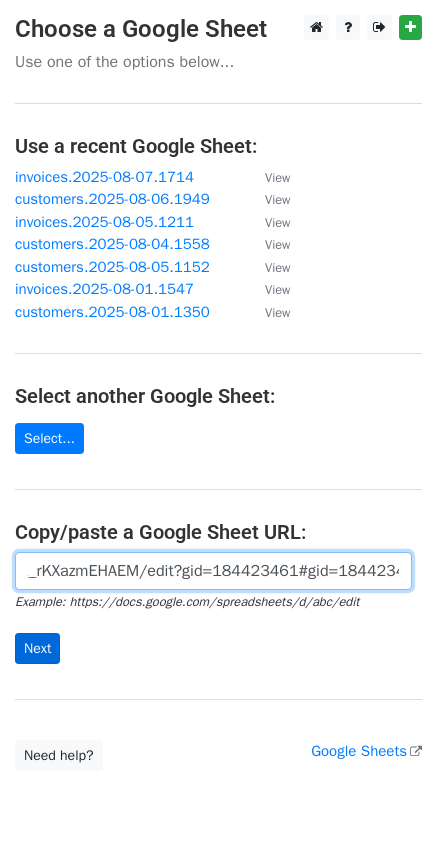 type on "https://docs.google.com/spreadsheets/d/12Jt5yYJ3_iQ8OVzs_bq3nlobHpVnR4K_rKXazmEHAEM/edit?gid=184423461#gid=184423461" 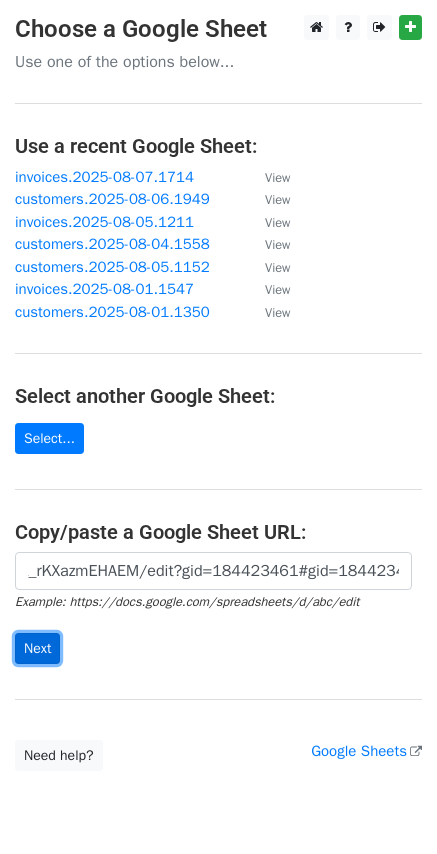 click on "Next" at bounding box center (37, 648) 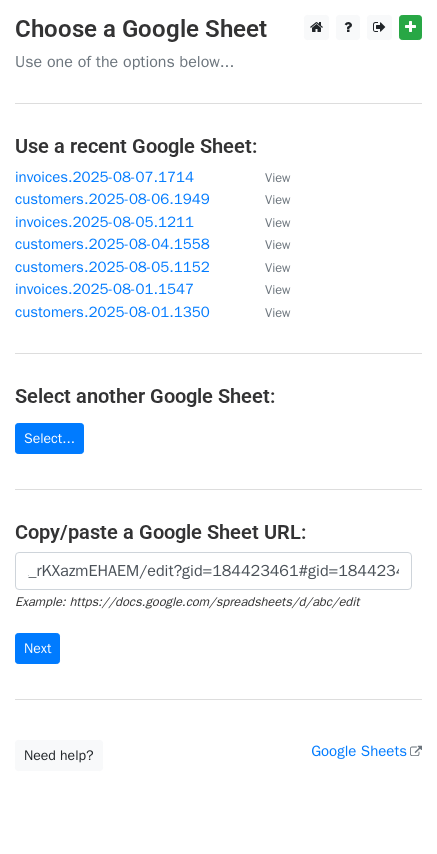 scroll, scrollTop: 0, scrollLeft: 0, axis: both 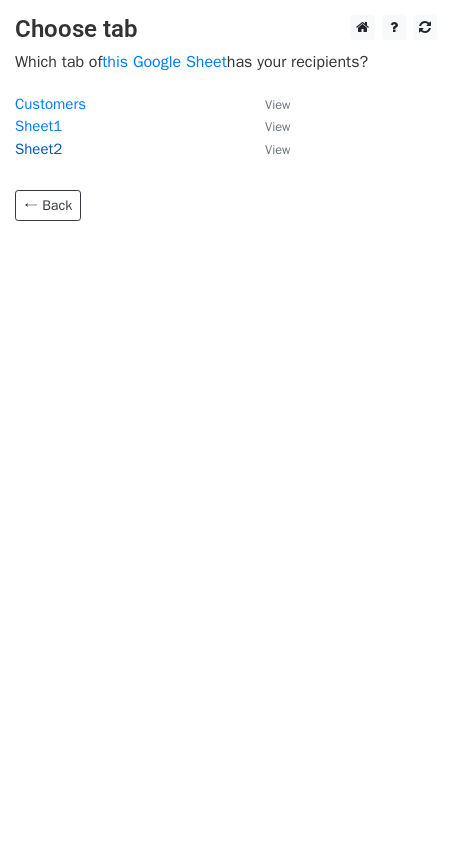 click on "Sheet2" at bounding box center (38, 149) 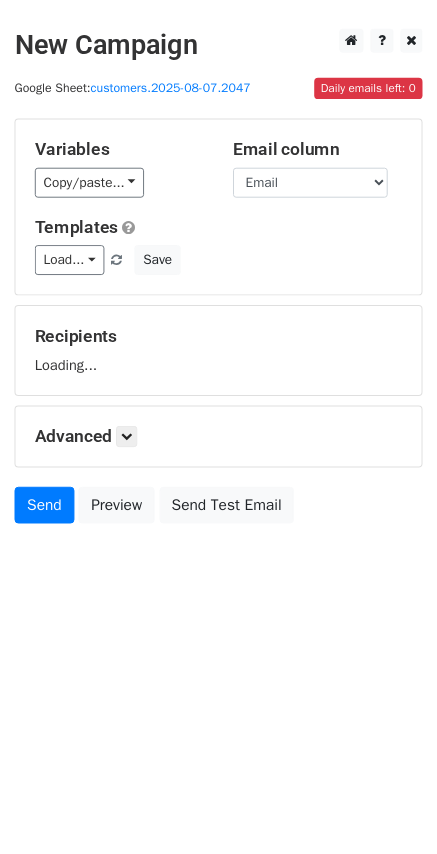 scroll, scrollTop: 0, scrollLeft: 0, axis: both 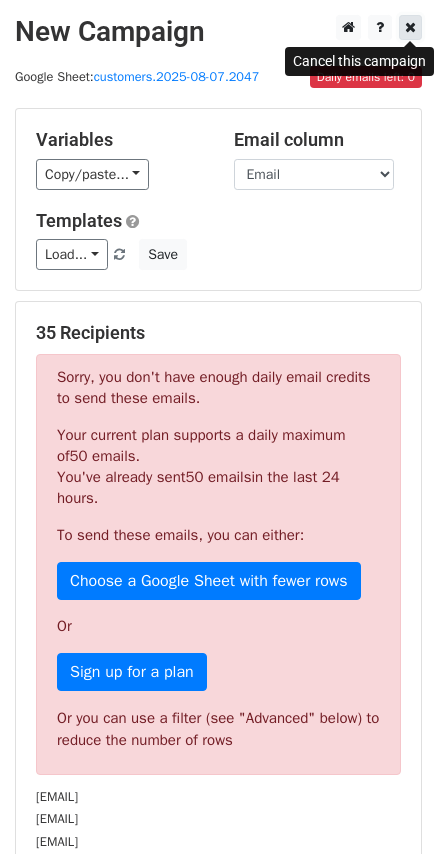 click at bounding box center [410, 27] 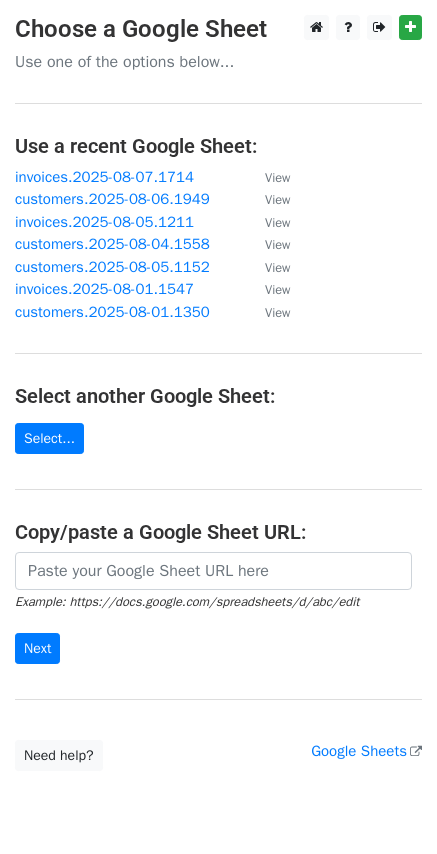 scroll, scrollTop: 0, scrollLeft: 0, axis: both 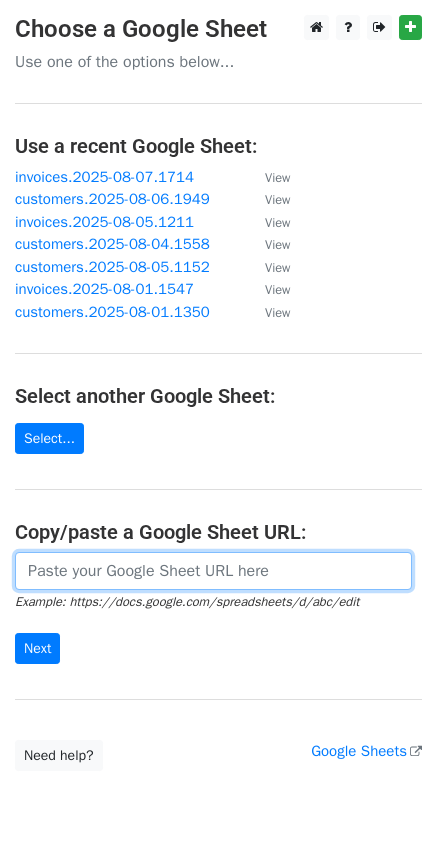 click at bounding box center [213, 571] 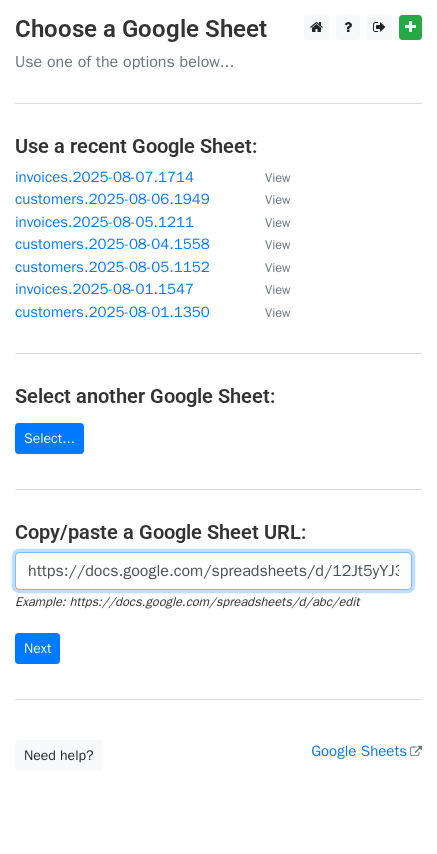 scroll, scrollTop: 0, scrollLeft: 573, axis: horizontal 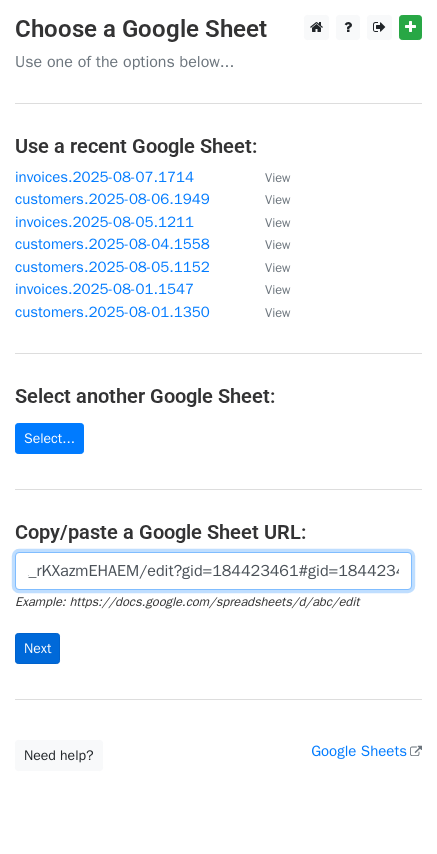 type on "https://docs.google.com/spreadsheets/d/12Jt5yYJ3_iQ8OVzs_bq3nlobHpVnR4K_rKXazmEHAEM/edit?gid=184423461#gid=184423461" 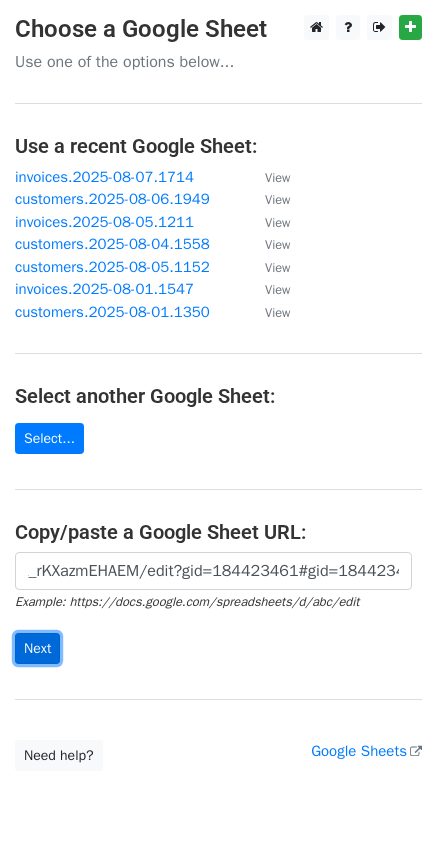 click on "Next" at bounding box center [37, 648] 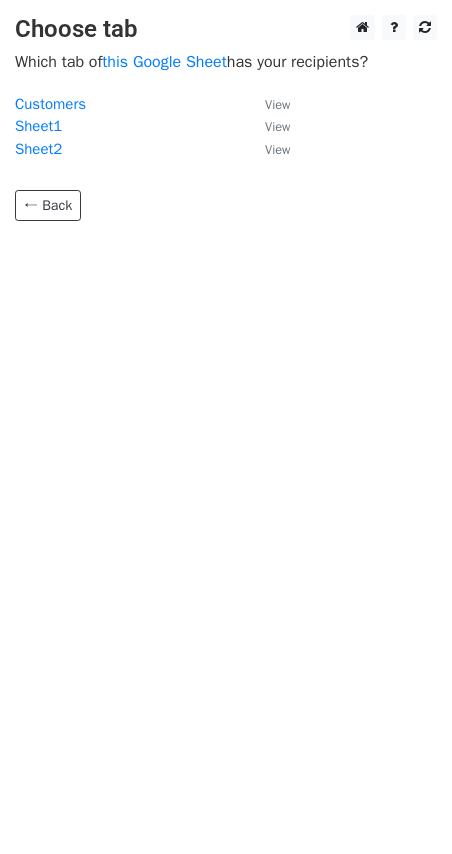 scroll, scrollTop: 0, scrollLeft: 0, axis: both 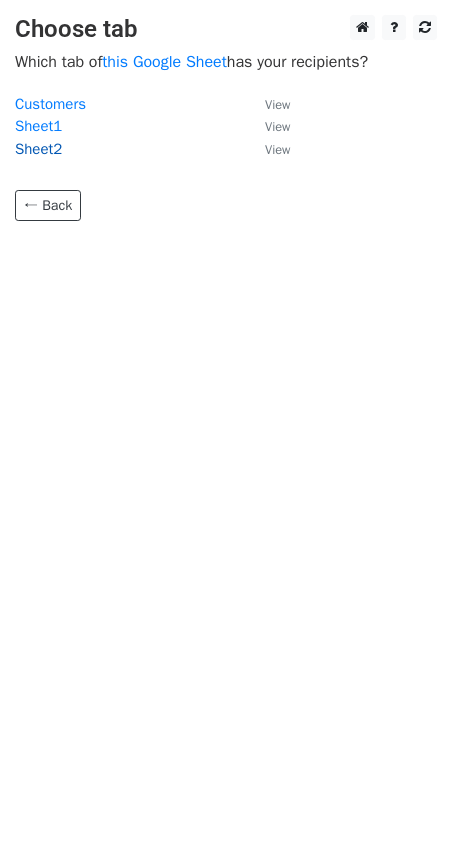 click on "Sheet2" at bounding box center (38, 149) 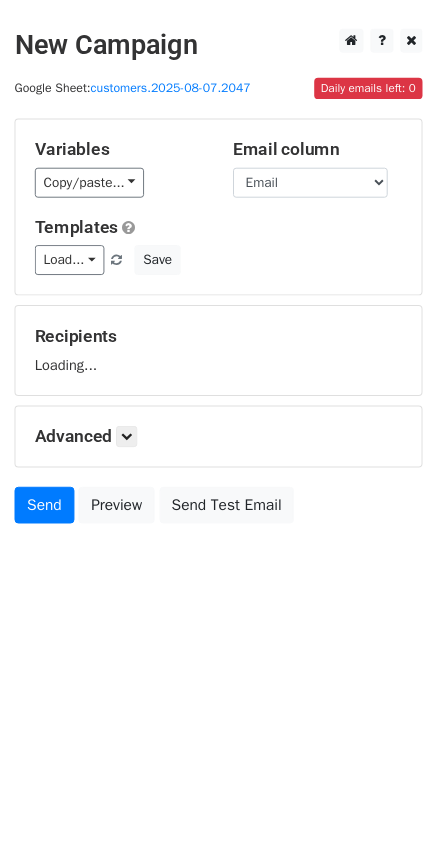 scroll, scrollTop: 0, scrollLeft: 0, axis: both 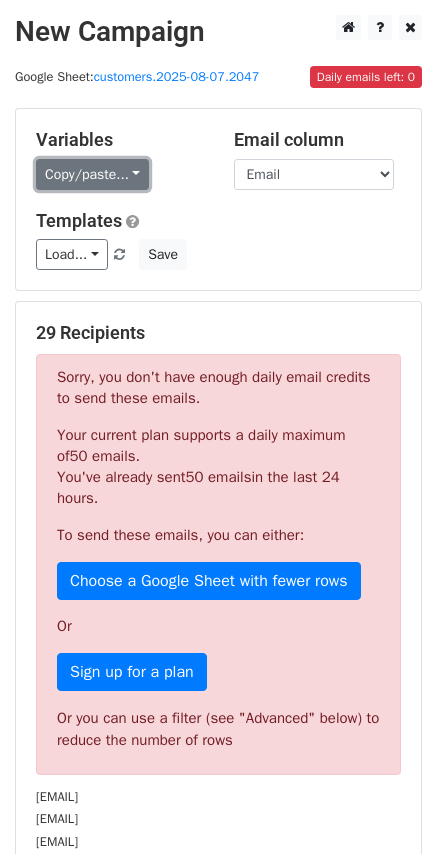 click on "Copy/paste..." at bounding box center [92, 174] 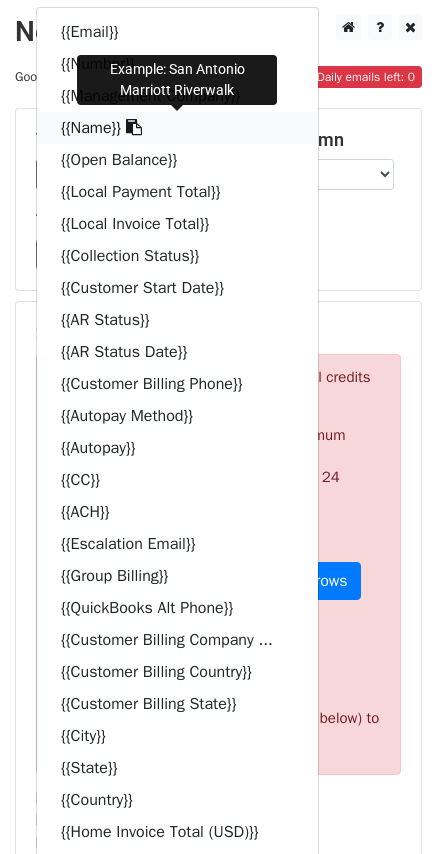 click at bounding box center (134, 127) 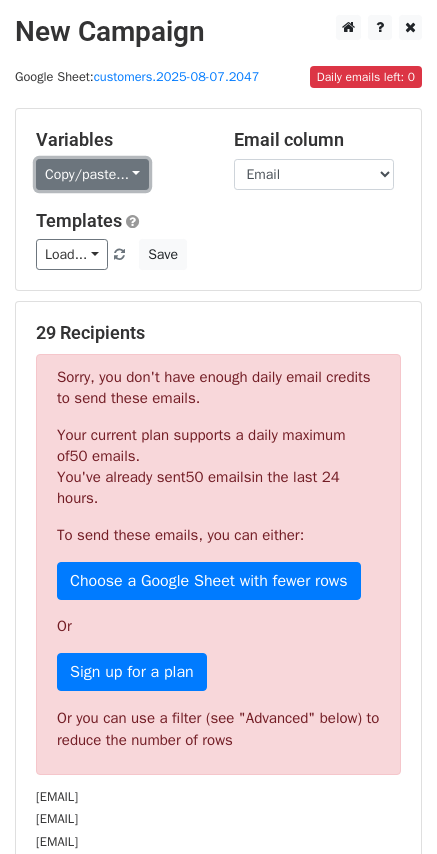 click on "Copy/paste..." at bounding box center [92, 174] 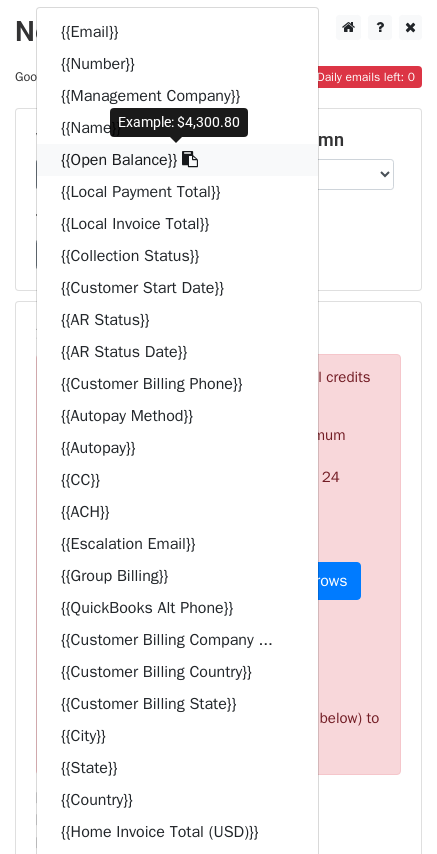 click at bounding box center (190, 159) 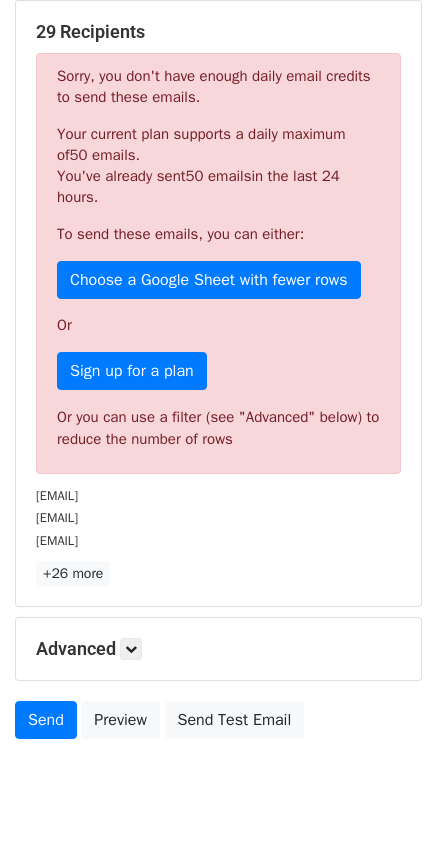 scroll, scrollTop: 304, scrollLeft: 0, axis: vertical 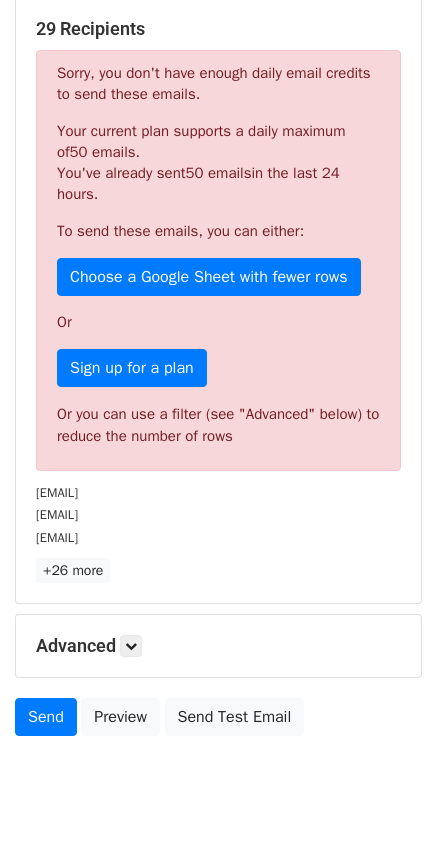 click on "Advanced" at bounding box center (218, 646) 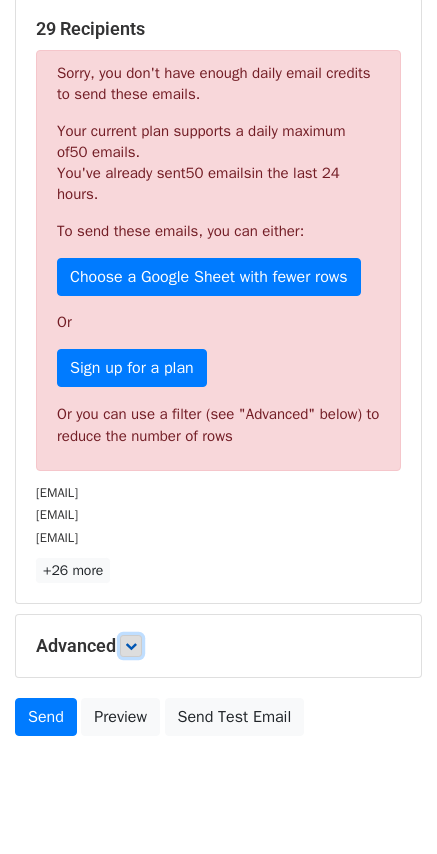 click at bounding box center [131, 646] 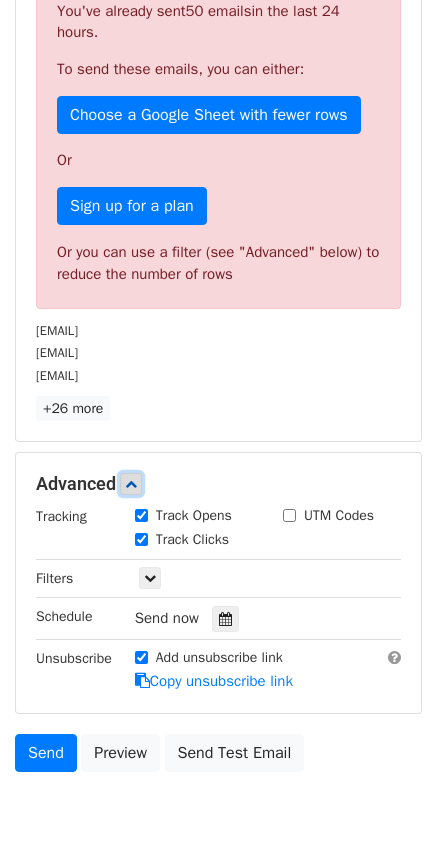 scroll, scrollTop: 492, scrollLeft: 0, axis: vertical 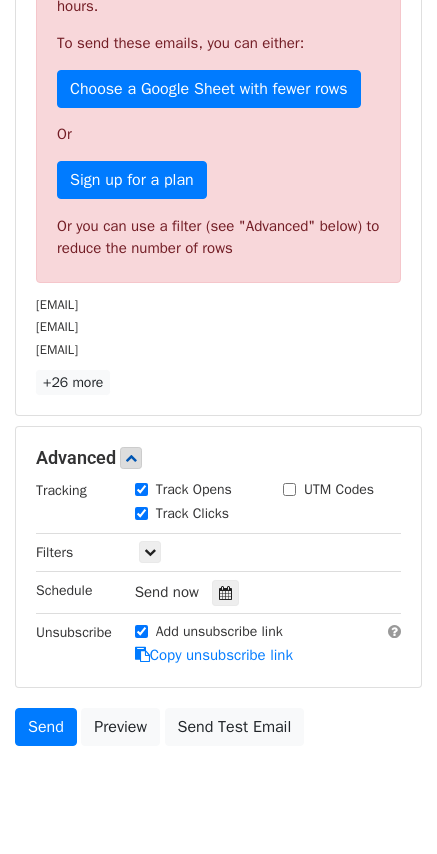 click on "Send now" at bounding box center (167, 592) 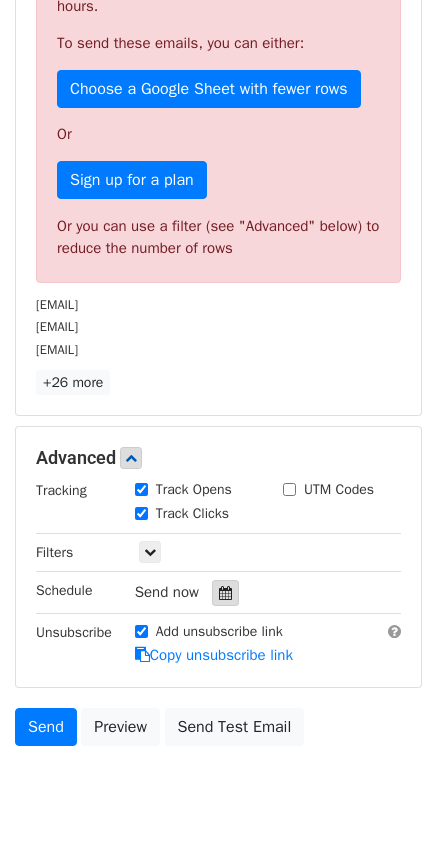 click at bounding box center [225, 593] 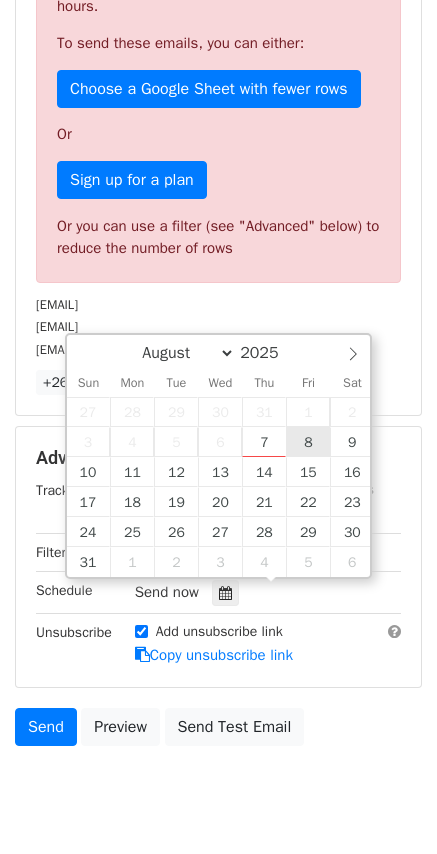 type on "2025-08-08 12:00" 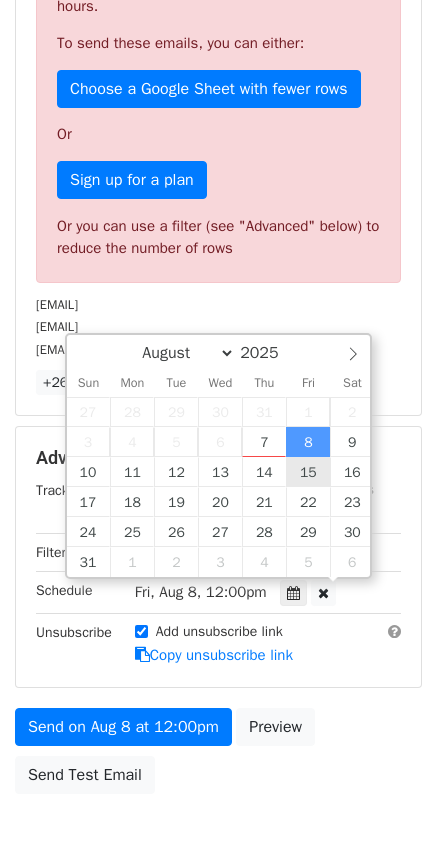 scroll, scrollTop: 1, scrollLeft: 0, axis: vertical 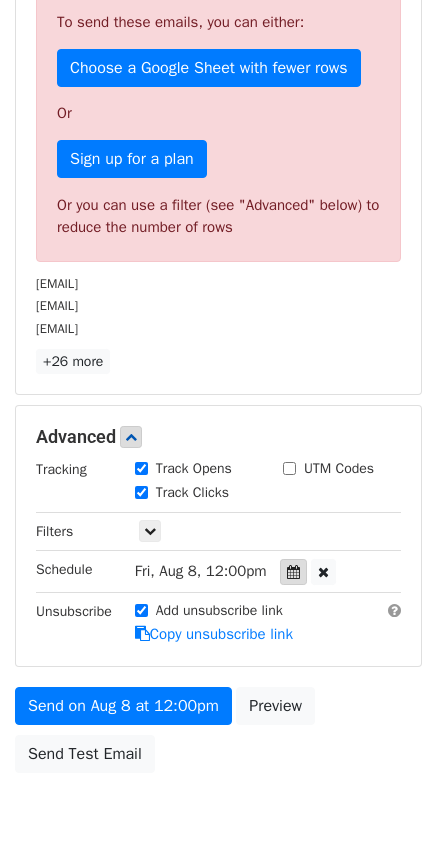 click at bounding box center [293, 572] 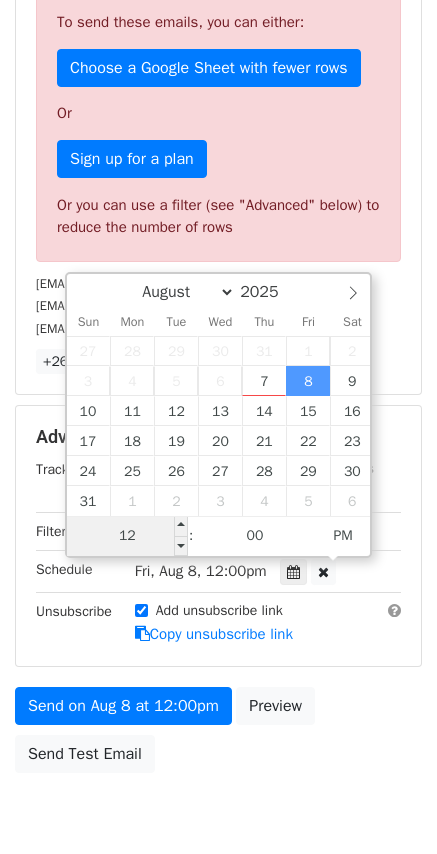 click on "12" at bounding box center [128, 536] 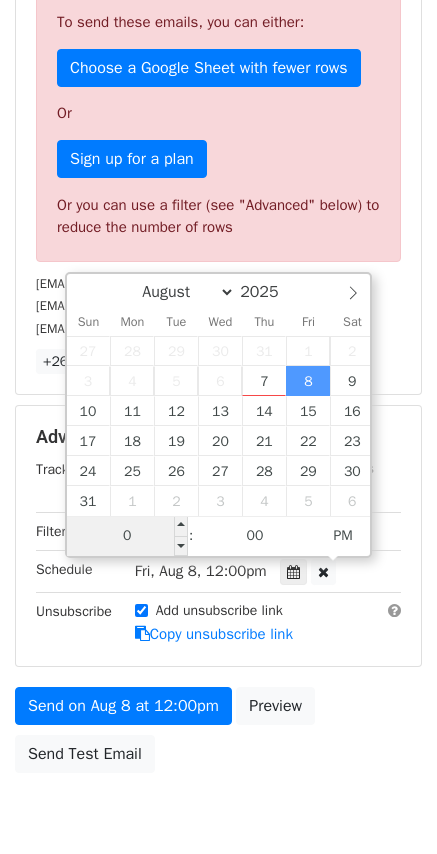 type on "08" 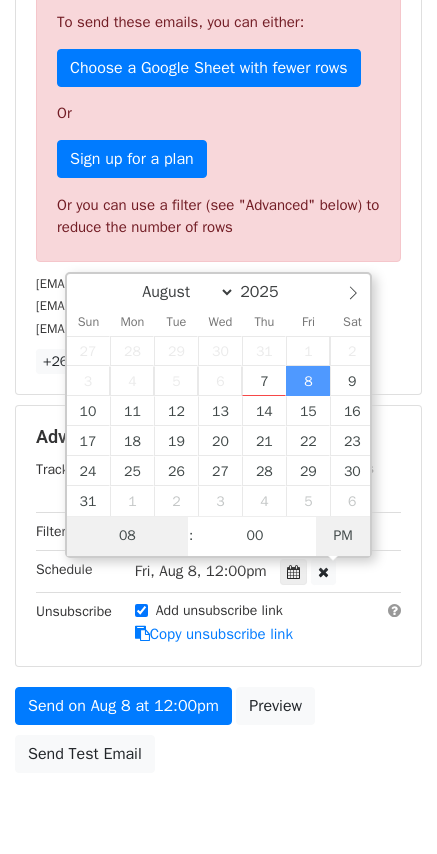 type on "2025-08-08 08:00" 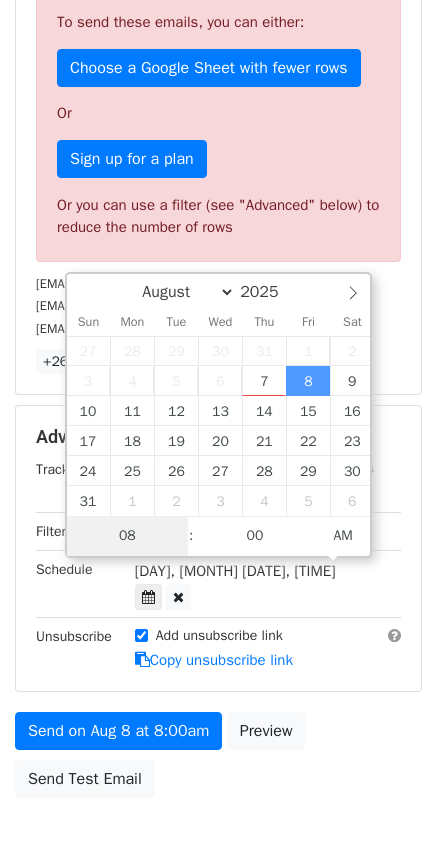 scroll, scrollTop: 225, scrollLeft: 0, axis: vertical 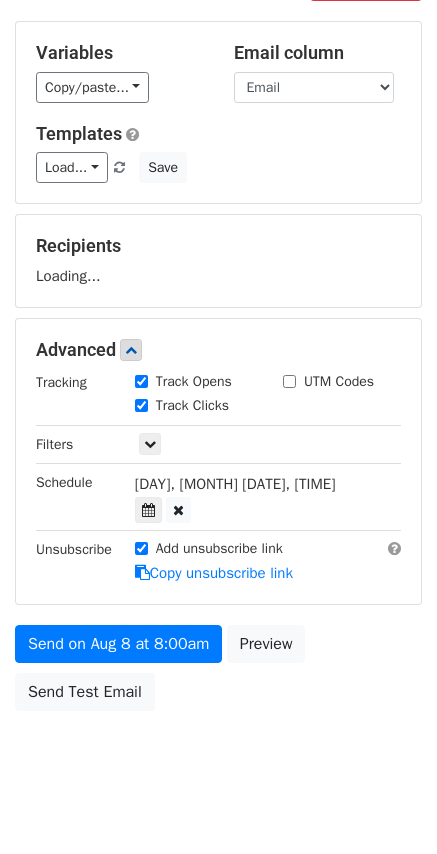 click on "Variables
Copy/paste...
{{Email}}
{{Number}}
{{Management Company}}
{{Name}}
{{Open Balance}}
{{Local Payment Total}}
{{Local Invoice Total}}
{{Collection Status}}
{{Customer Start Date}}
{{AR Status}}
{{AR Status Date}}
{{Customer Billing Phone}}
{{Autopay Method}}
{{Autopay}}
{{CC}}
{{ACH}}
{{Escalation Email}}
{{Group Billing}}
{{QuickBooks Alt Phone}}
{{Customer Billing Company ...
{{Customer Billing Country}}
{{Customer Billing State}}
{{City}}
{{State}}
{{Country}}
{{Home Invoice Total (USD)}}
{{AR Manager}}
Email column
Email
Number
Management Company
Name
Open Balance
Local Payment Total
Local Invoice Total
Collection Status
Customer Start Date
AR Status
AR Status Date
Customer Billing Phone
Autopay Method
Autopay
CC
ACH
Escalation Email" at bounding box center [218, 371] 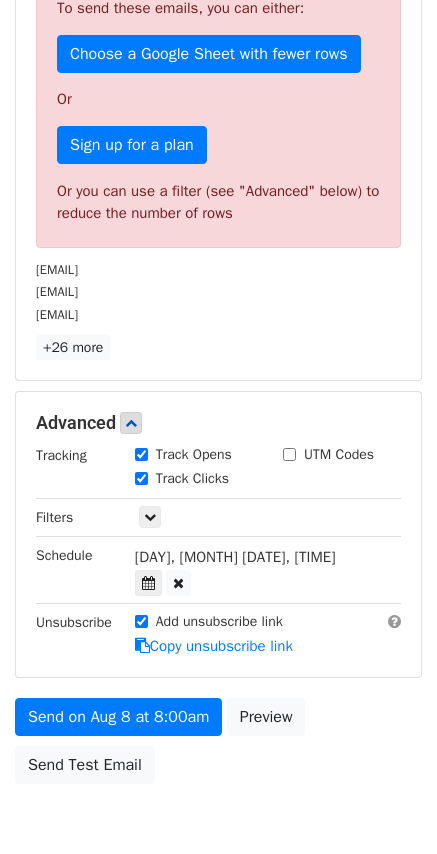scroll, scrollTop: 541, scrollLeft: 0, axis: vertical 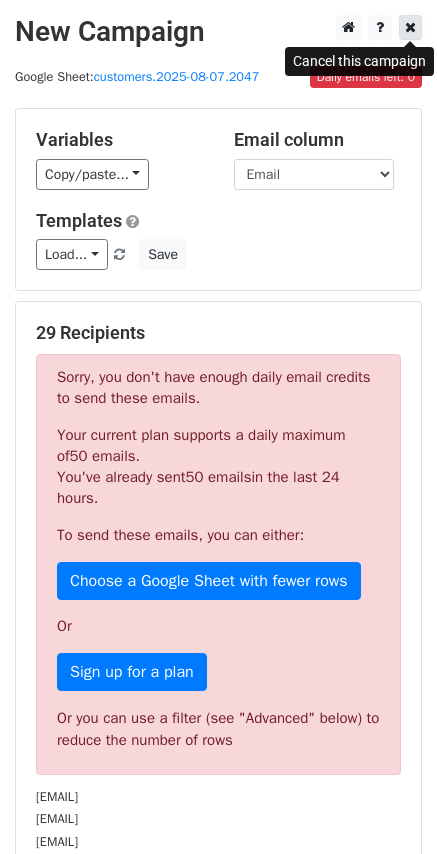 click at bounding box center [410, 27] 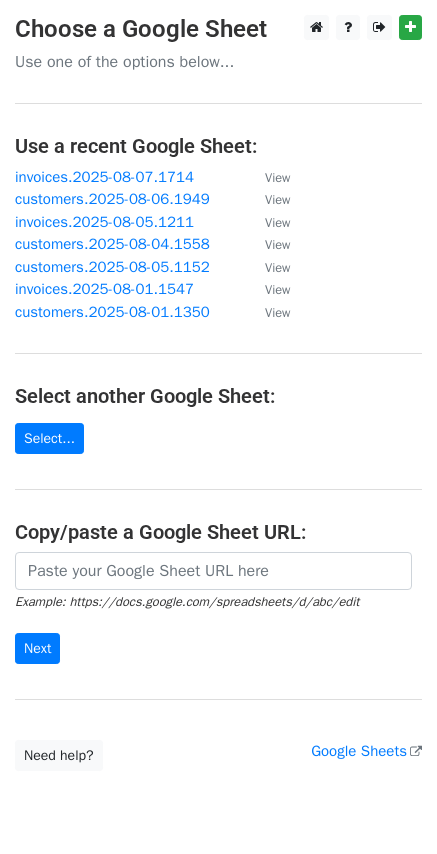 scroll, scrollTop: 0, scrollLeft: 0, axis: both 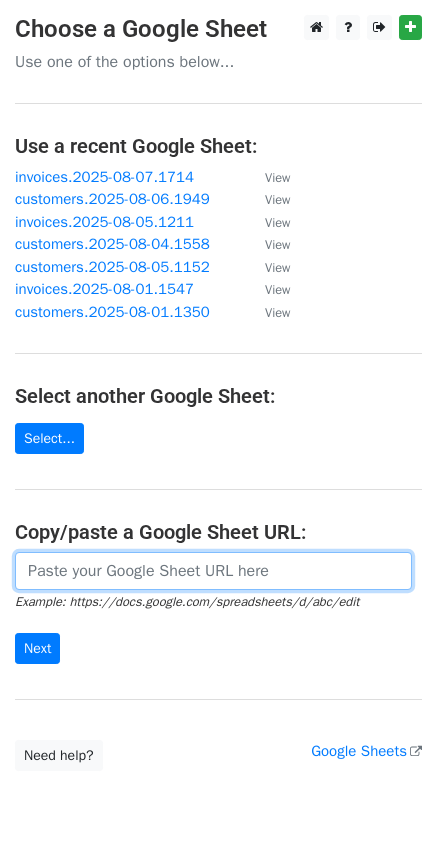 click at bounding box center (213, 571) 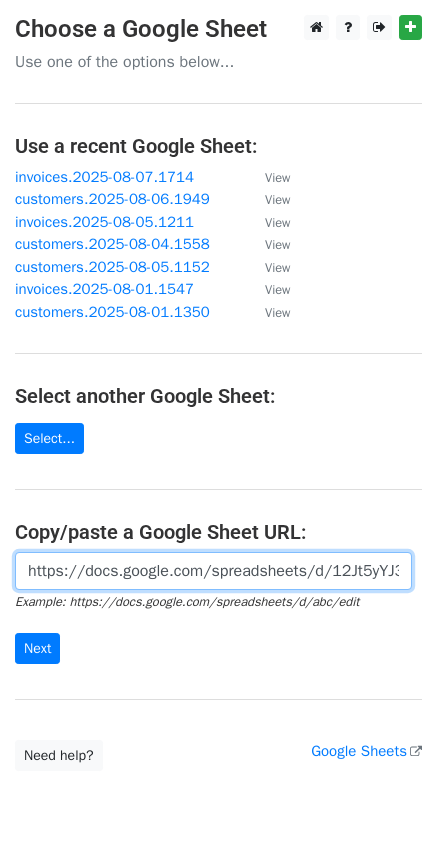 scroll, scrollTop: 0, scrollLeft: 573, axis: horizontal 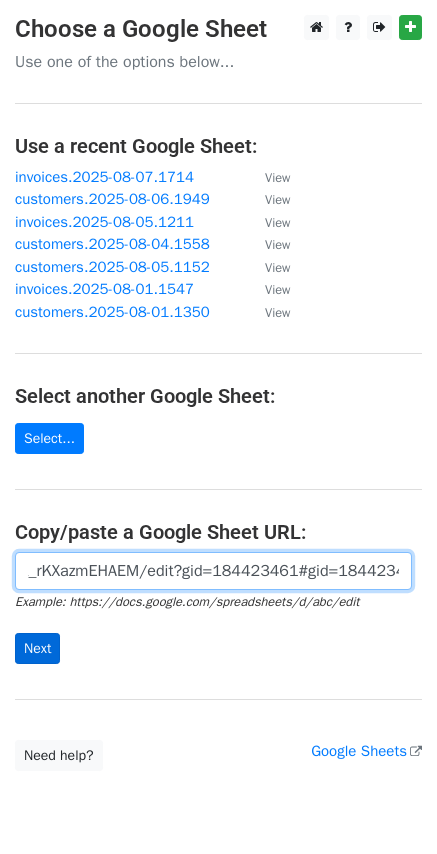 type on "https://docs.google.com/spreadsheets/d/12Jt5yYJ3_iQ8OVzs_bq3nlobHpVnR4K_rKXazmEHAEM/edit?gid=184423461#gid=184423461" 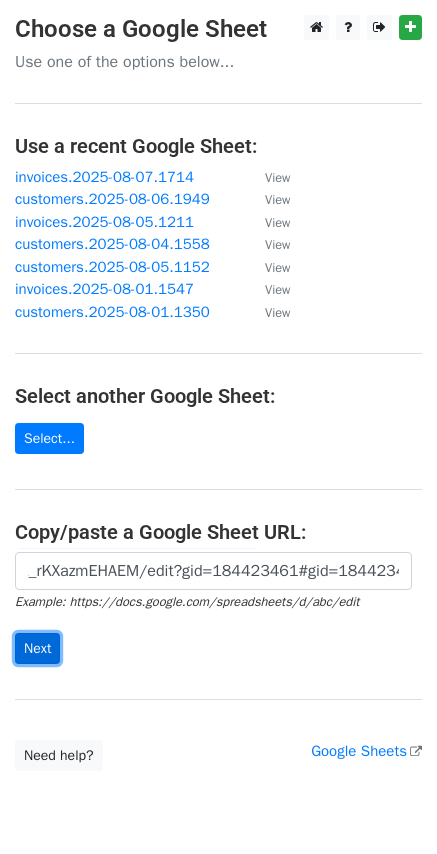 click on "Next" at bounding box center (37, 648) 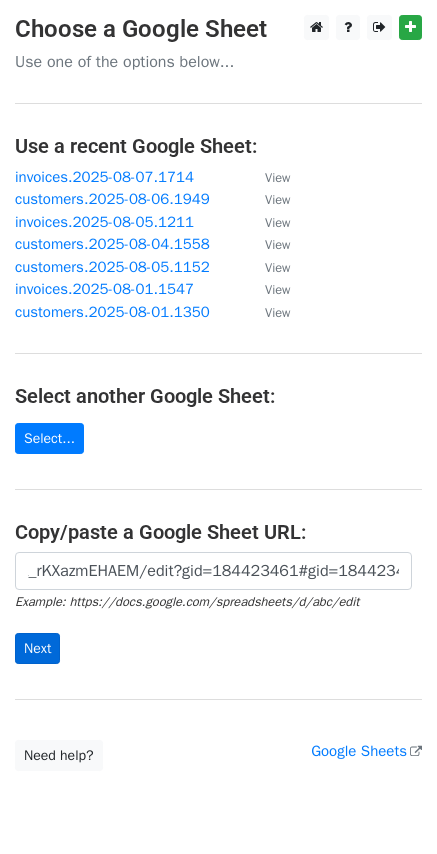 scroll, scrollTop: 0, scrollLeft: 0, axis: both 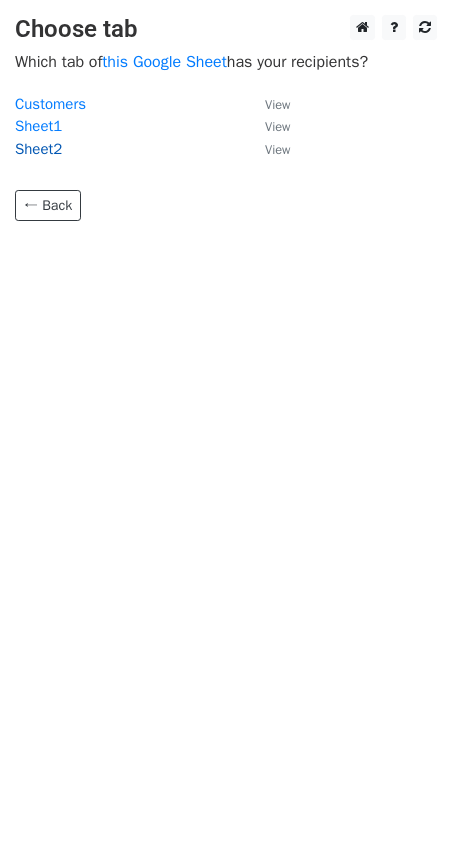 click on "Sheet2" at bounding box center (38, 149) 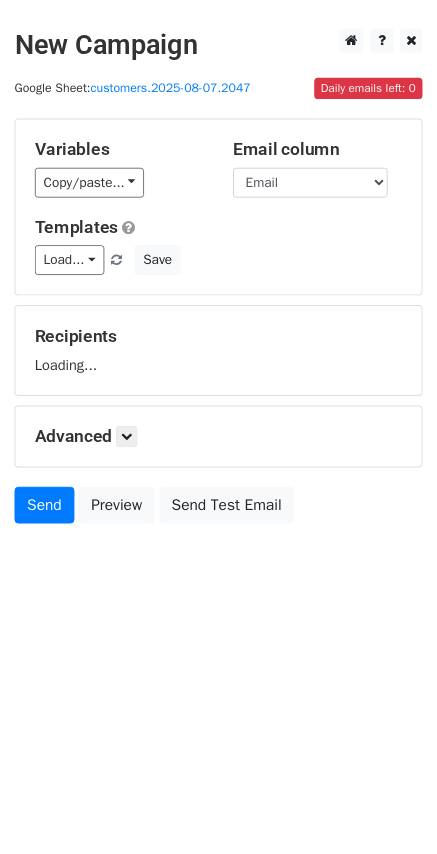 scroll, scrollTop: 0, scrollLeft: 0, axis: both 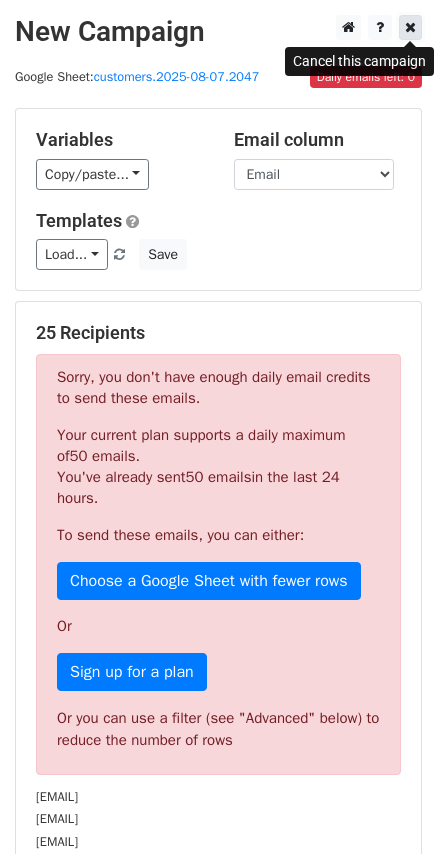 click at bounding box center [410, 27] 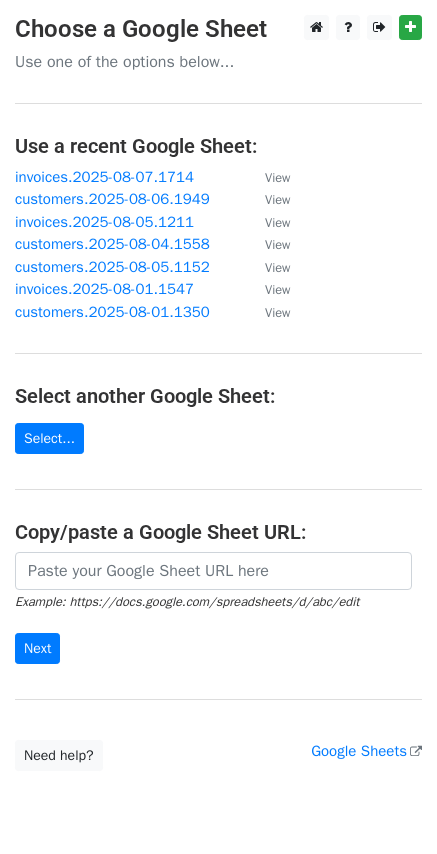 scroll, scrollTop: 0, scrollLeft: 0, axis: both 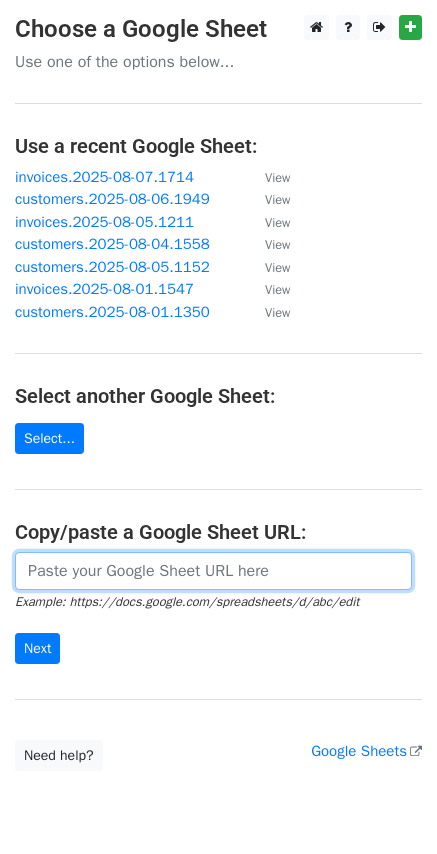 click at bounding box center (213, 571) 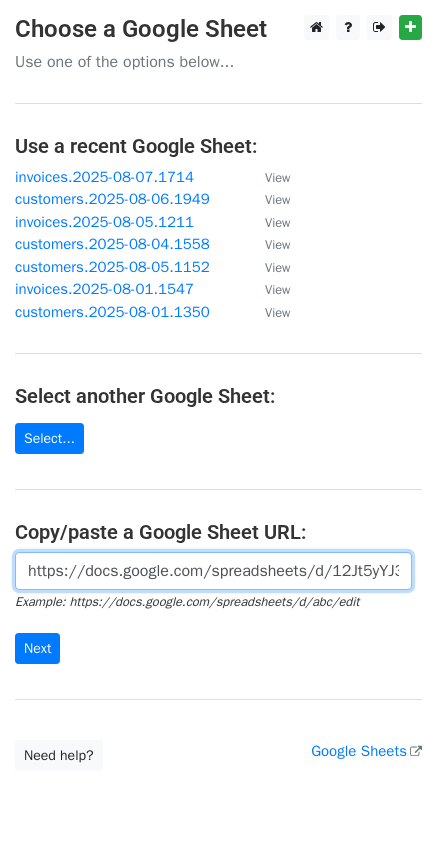 scroll, scrollTop: 0, scrollLeft: 573, axis: horizontal 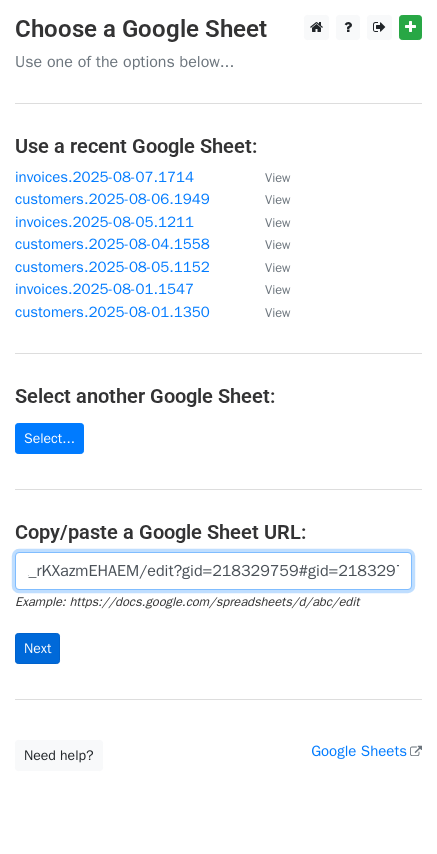 type on "https://docs.google.com/spreadsheets/d/12Jt5yYJ3_iQ8OVzs_bq3nlobHpVnR4K_rKXazmEHAEM/edit?gid=218329759#gid=218329759" 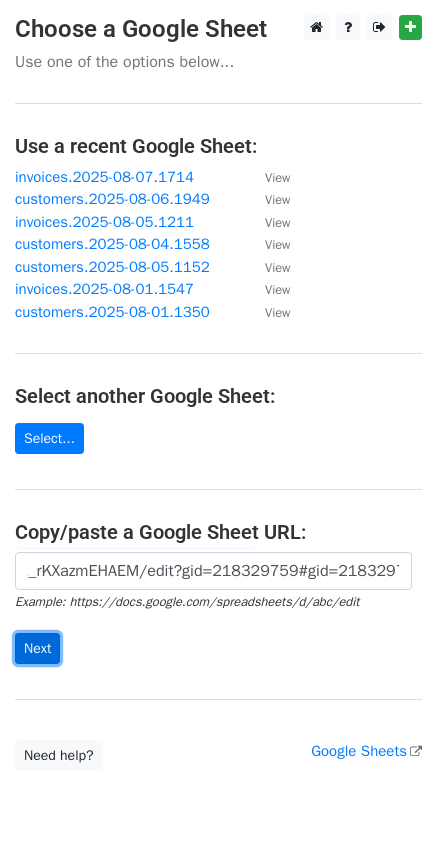 click on "Next" at bounding box center (37, 648) 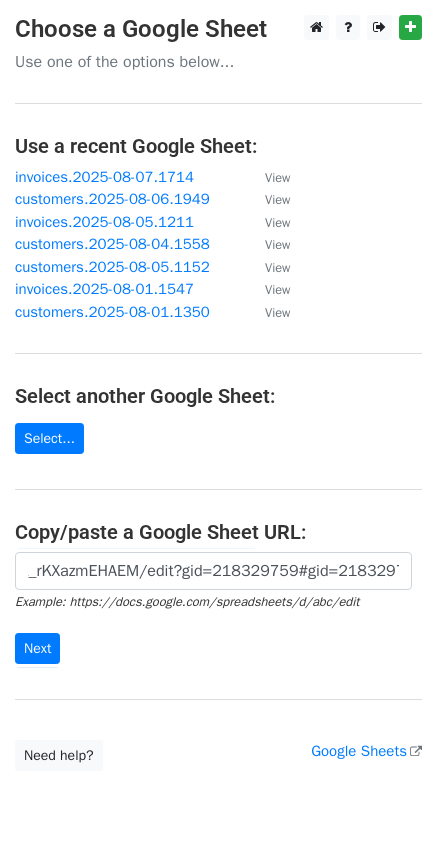 scroll, scrollTop: 0, scrollLeft: 0, axis: both 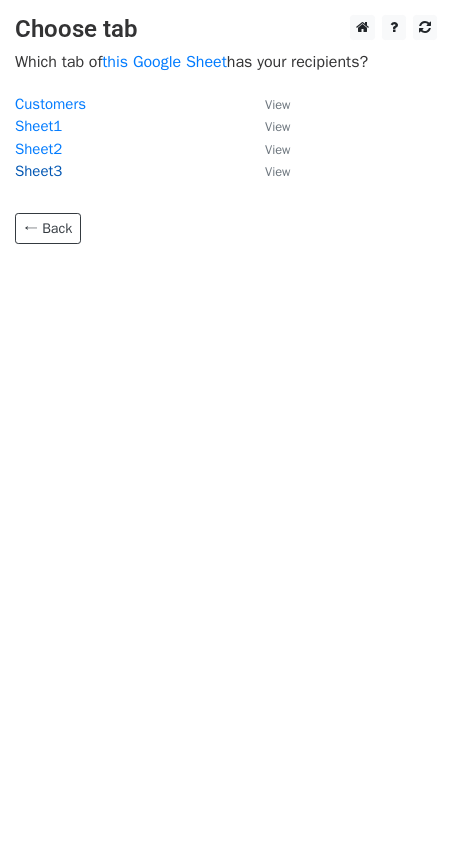 click on "Sheet3" at bounding box center (38, 171) 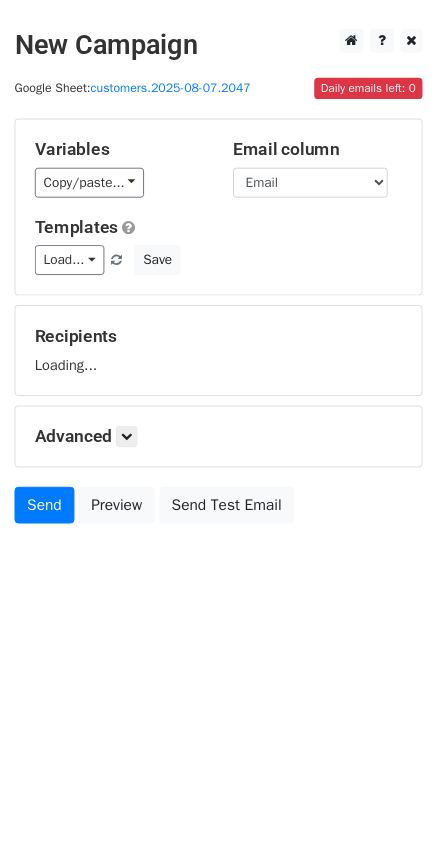 scroll, scrollTop: 0, scrollLeft: 0, axis: both 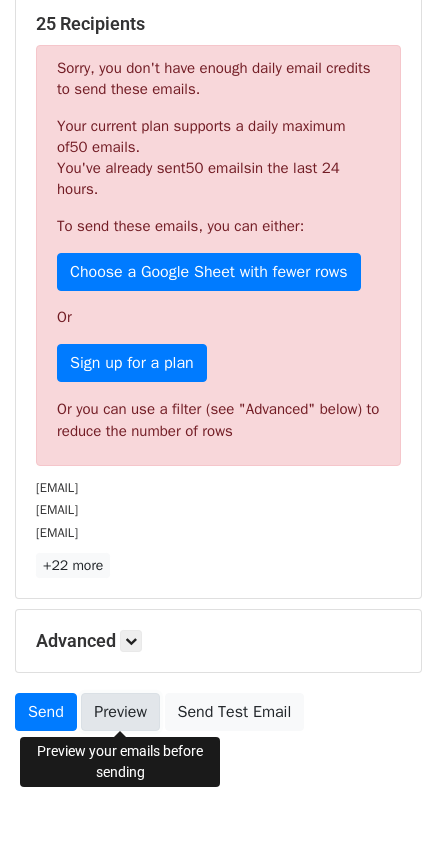 click on "Preview" at bounding box center (120, 712) 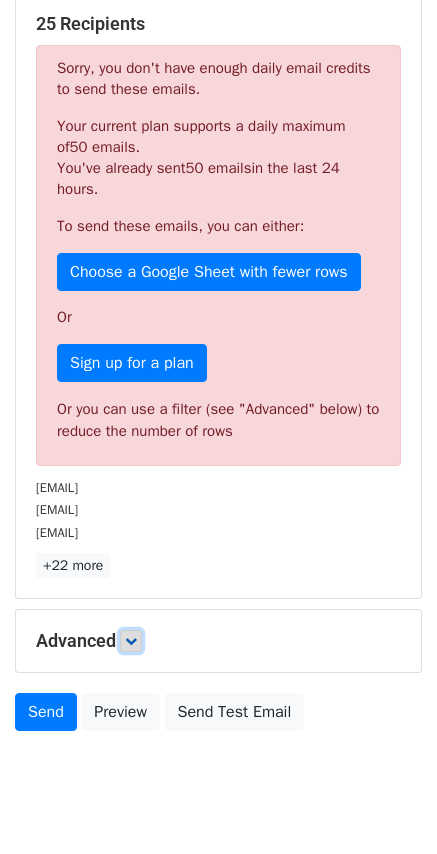 drag, startPoint x: 131, startPoint y: 649, endPoint x: 152, endPoint y: 647, distance: 21.095022 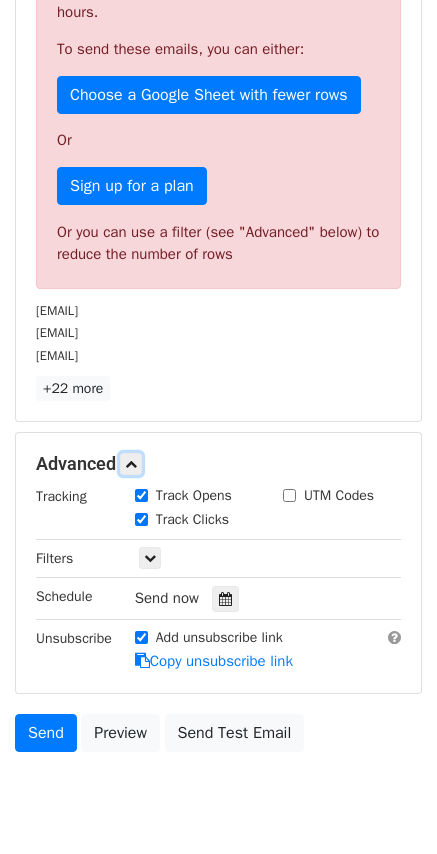 scroll, scrollTop: 552, scrollLeft: 0, axis: vertical 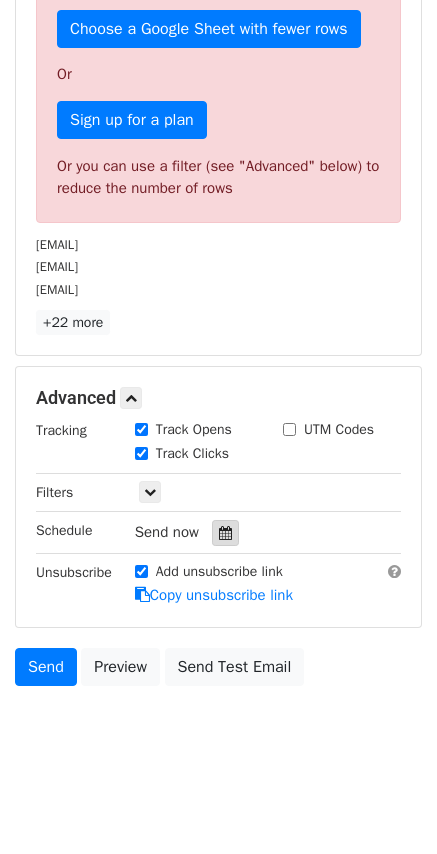 click at bounding box center [225, 533] 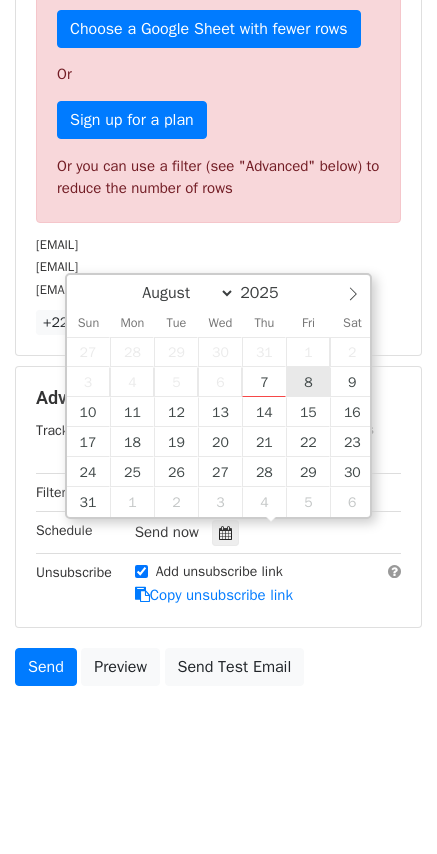 type on "2025-08-08 12:00" 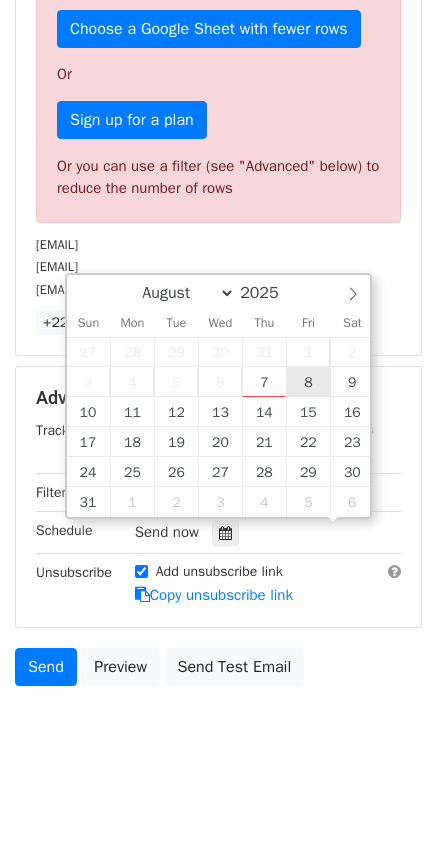 scroll, scrollTop: 1, scrollLeft: 0, axis: vertical 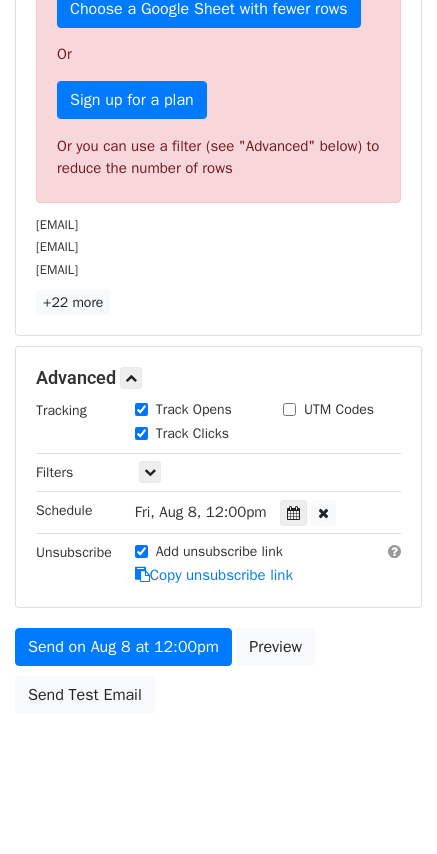 click on "Fri, Aug 8, 12:00pm" at bounding box center [201, 512] 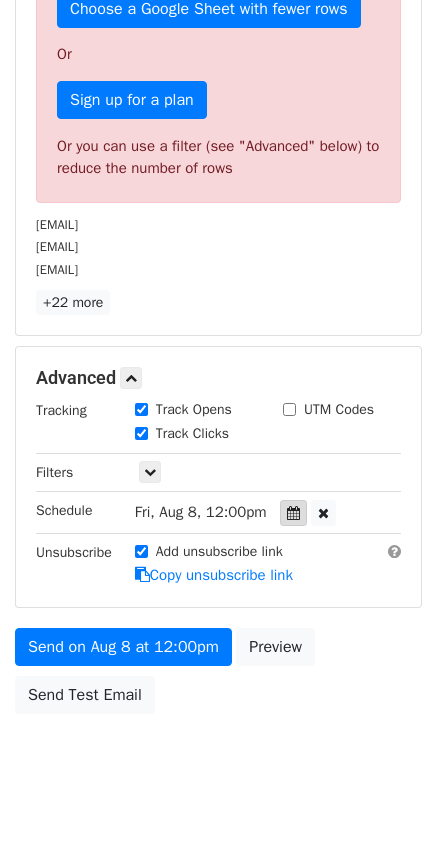 click at bounding box center (293, 513) 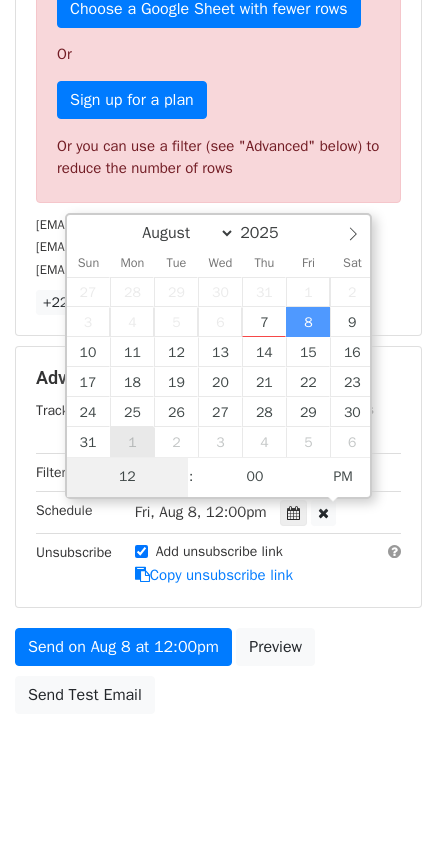 drag, startPoint x: 131, startPoint y: 475, endPoint x: 149, endPoint y: 432, distance: 46.615448 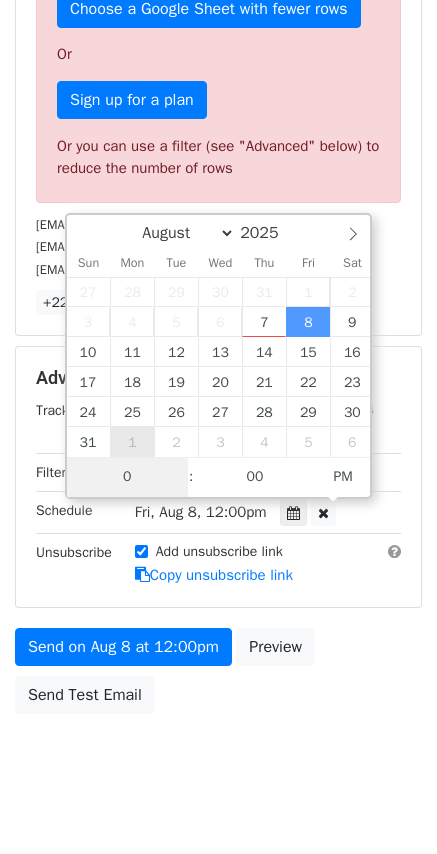 type on "08" 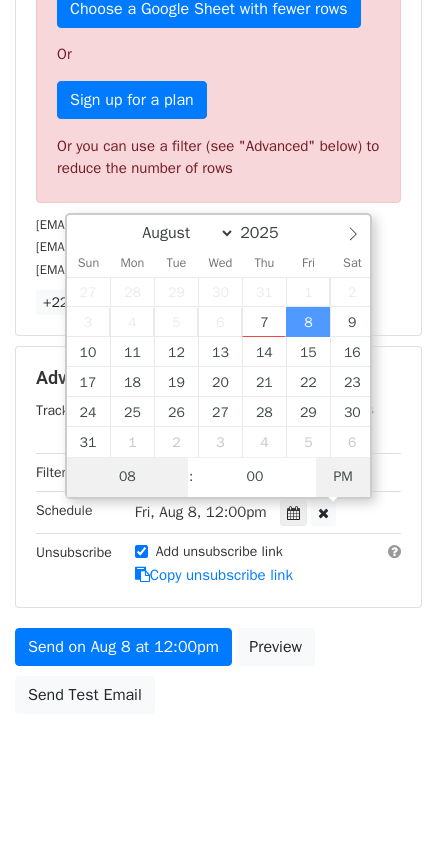 type on "2025-08-08 08:00" 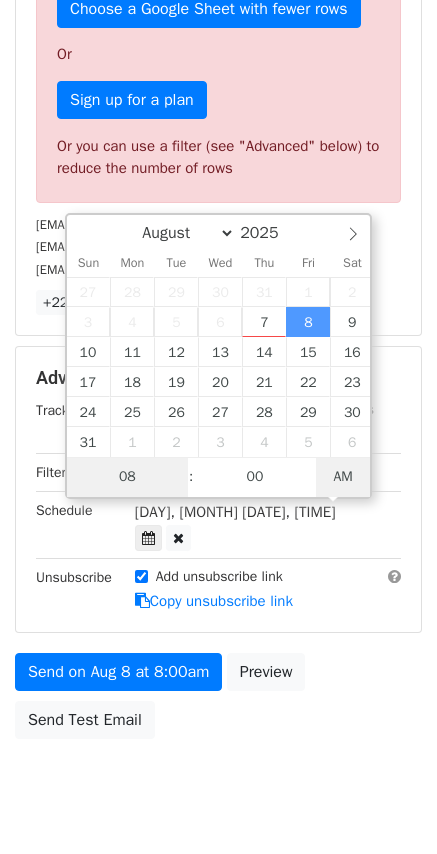 scroll, scrollTop: 225, scrollLeft: 0, axis: vertical 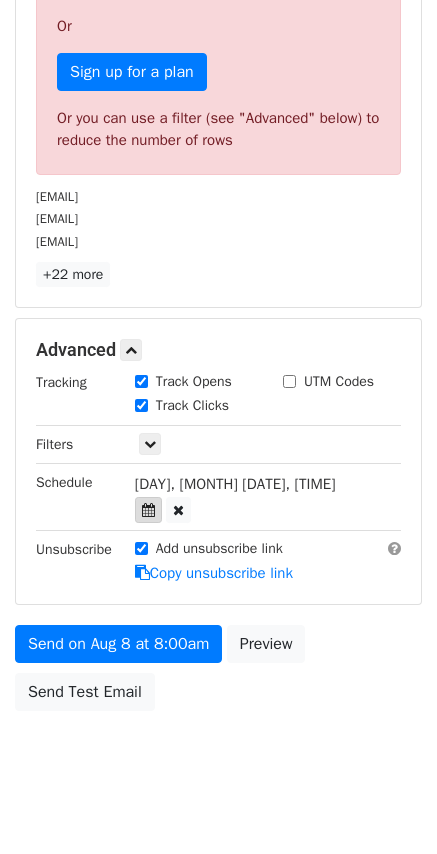 click at bounding box center [148, 510] 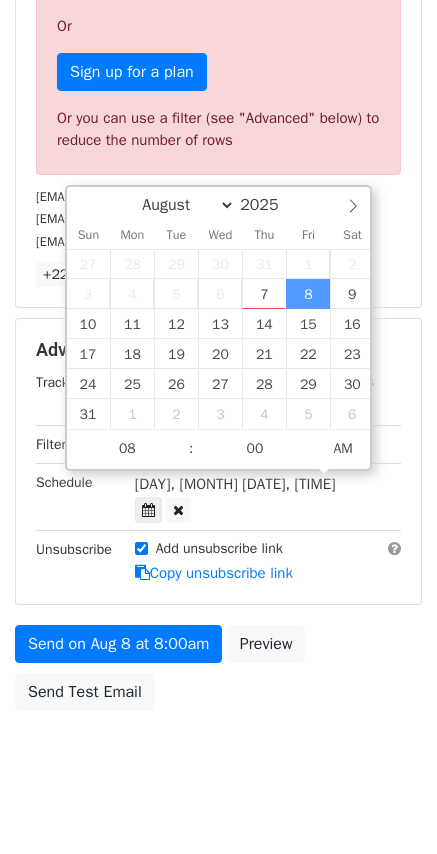 click on "Fri, Aug 8, 8:00am
2025-08-08 08:00" at bounding box center (252, 497) 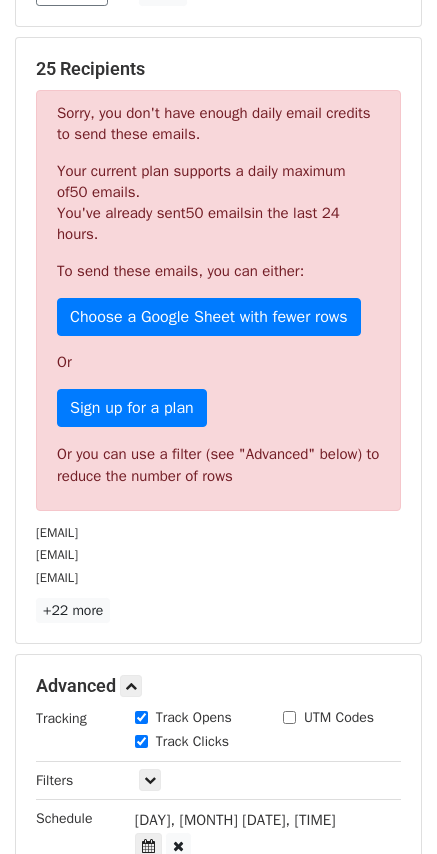 scroll, scrollTop: 600, scrollLeft: 0, axis: vertical 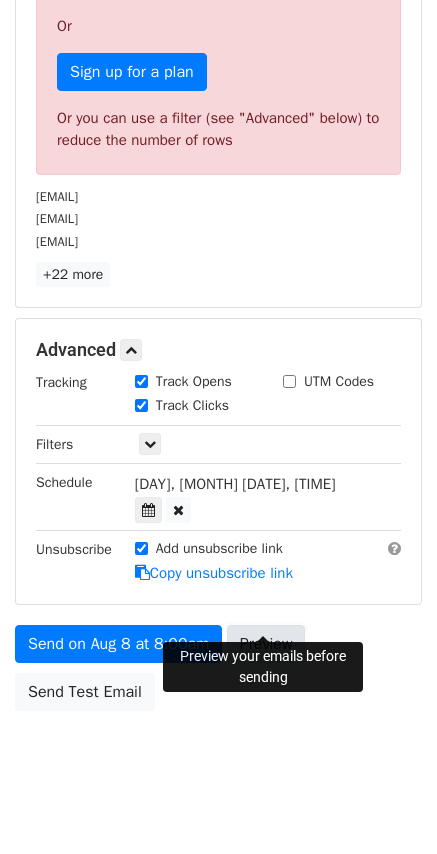 click on "Preview" at bounding box center [266, 644] 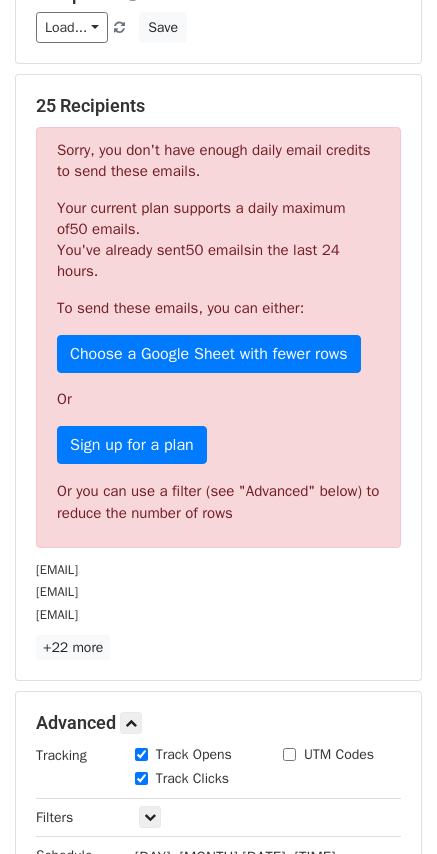 scroll, scrollTop: 9, scrollLeft: 0, axis: vertical 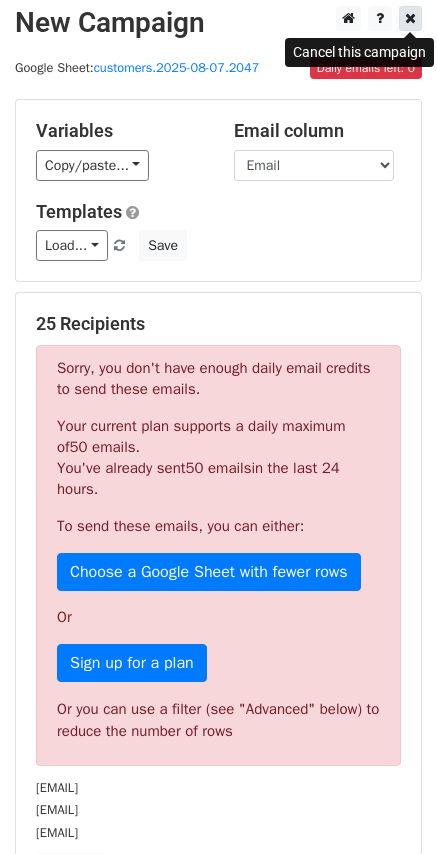 click at bounding box center [410, 18] 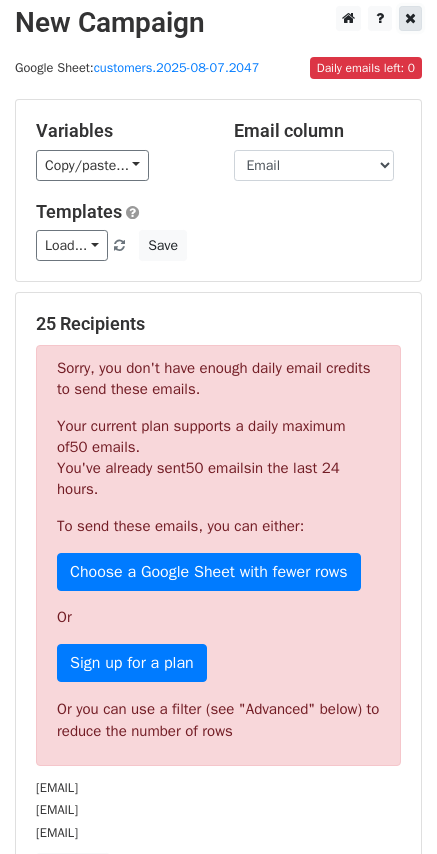click at bounding box center [410, 18] 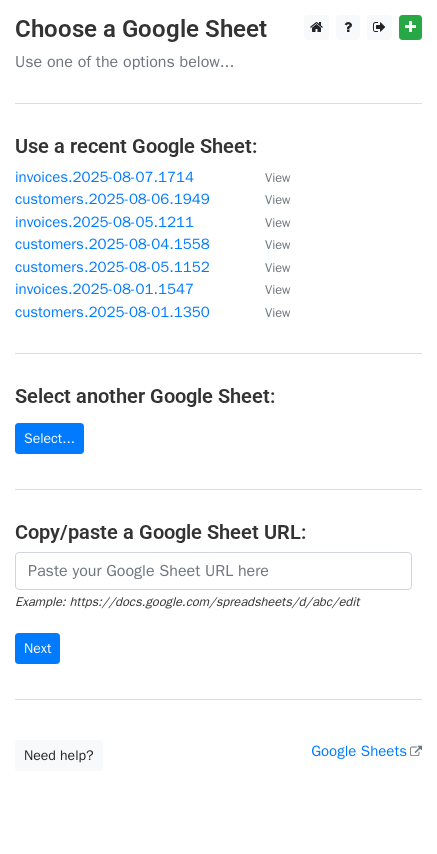 scroll, scrollTop: 0, scrollLeft: 0, axis: both 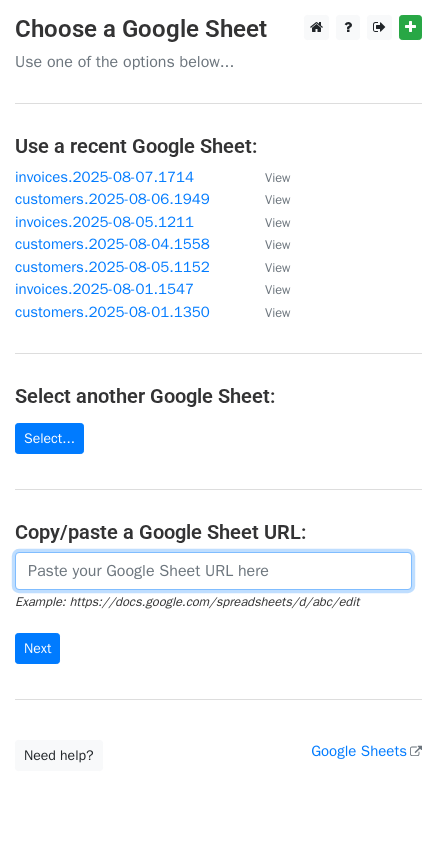 click at bounding box center (213, 571) 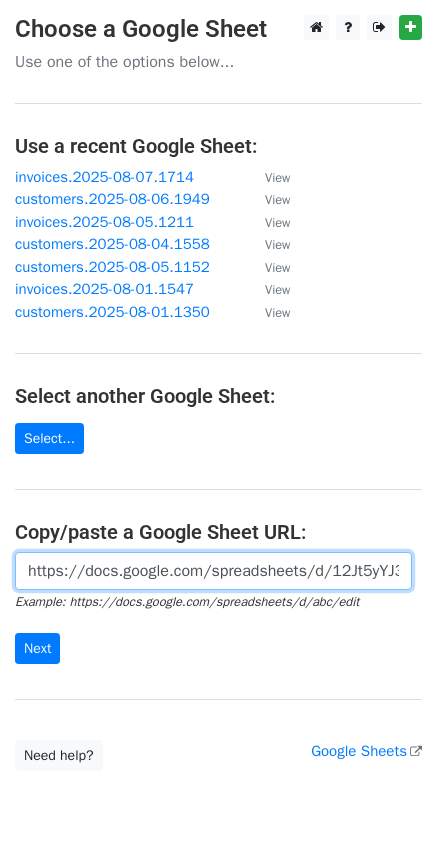 scroll, scrollTop: 0, scrollLeft: 573, axis: horizontal 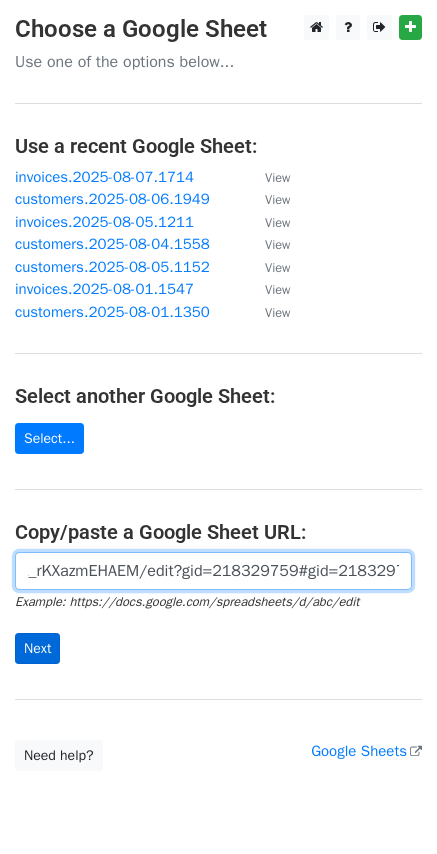 type on "https://docs.google.com/spreadsheets/d/12Jt5yYJ3_iQ8OVzs_bq3nlobHpVnR4K_rKXazmEHAEM/edit?gid=218329759#gid=218329759" 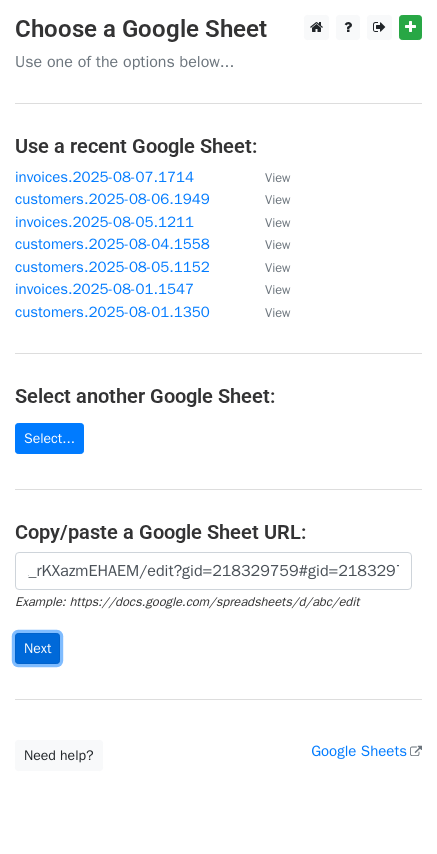 click on "Next" at bounding box center (37, 648) 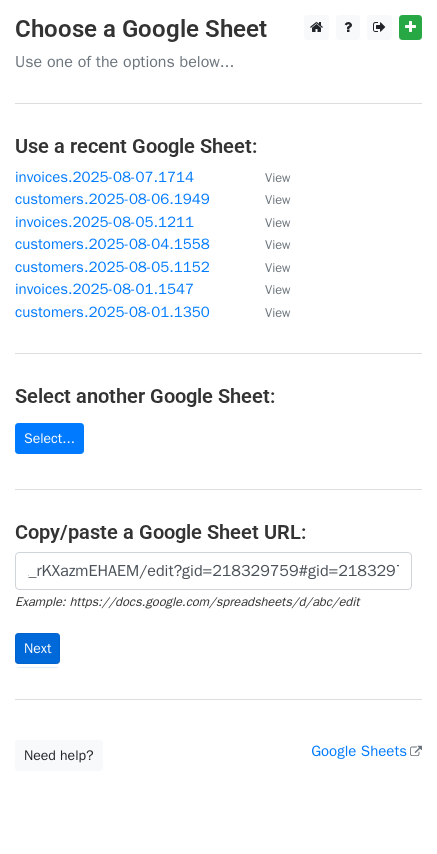 scroll, scrollTop: 0, scrollLeft: 0, axis: both 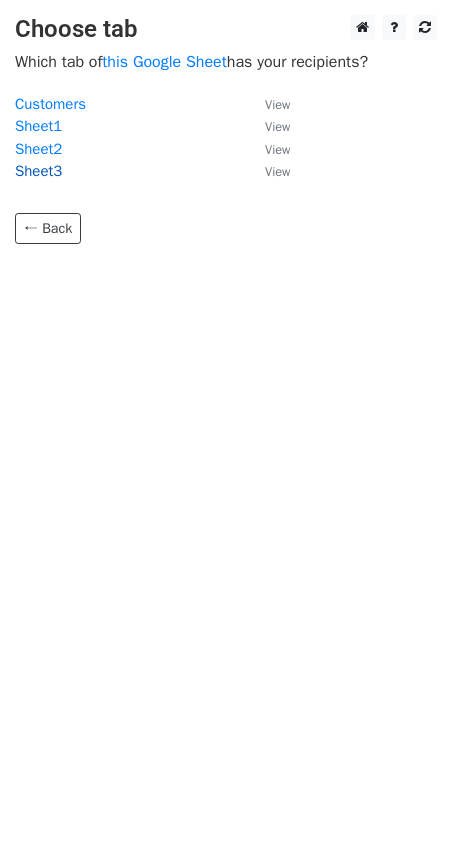 click on "Sheet3" at bounding box center (38, 171) 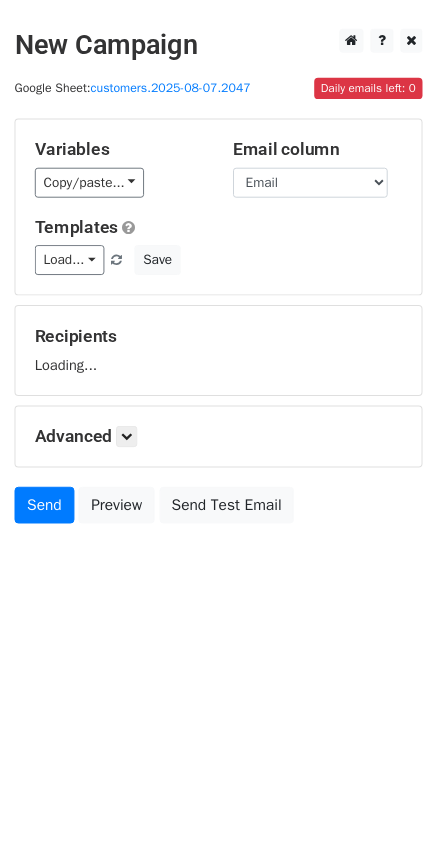 scroll, scrollTop: 0, scrollLeft: 0, axis: both 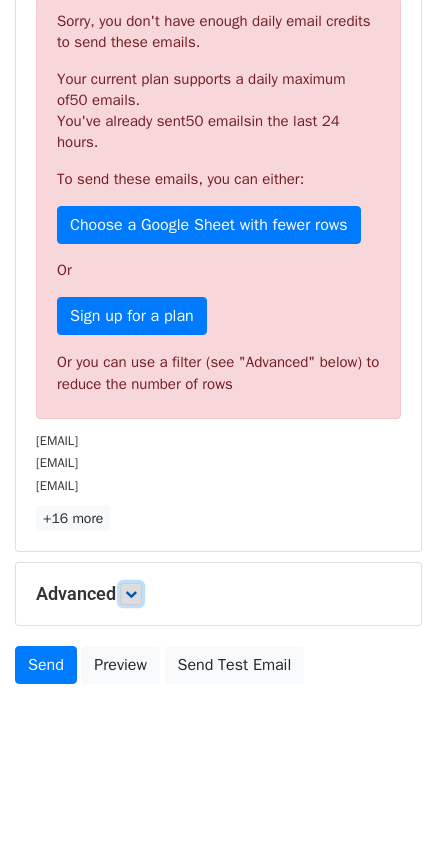 click at bounding box center (131, 594) 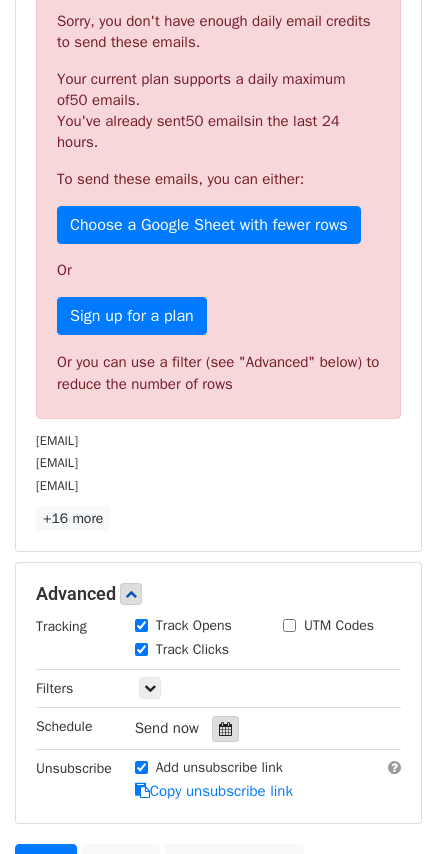 click at bounding box center [225, 729] 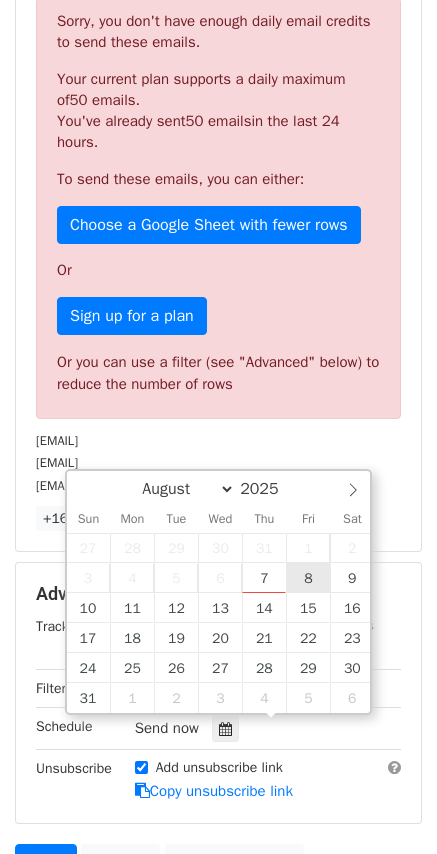 type on "2025-08-08 12:00" 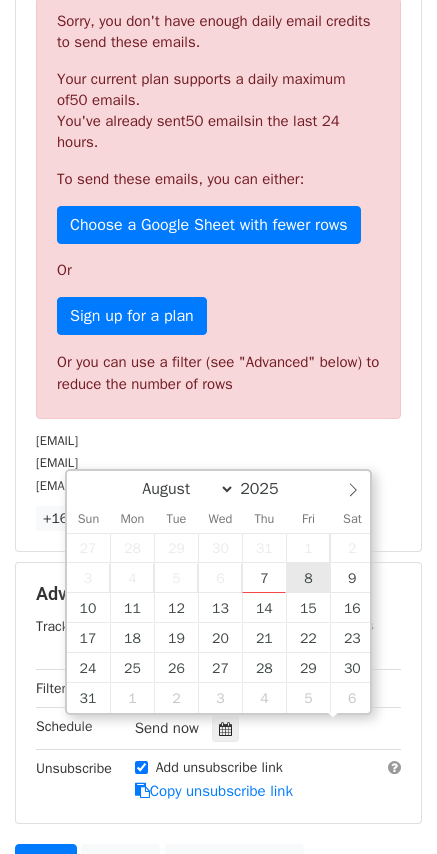 scroll, scrollTop: 1, scrollLeft: 0, axis: vertical 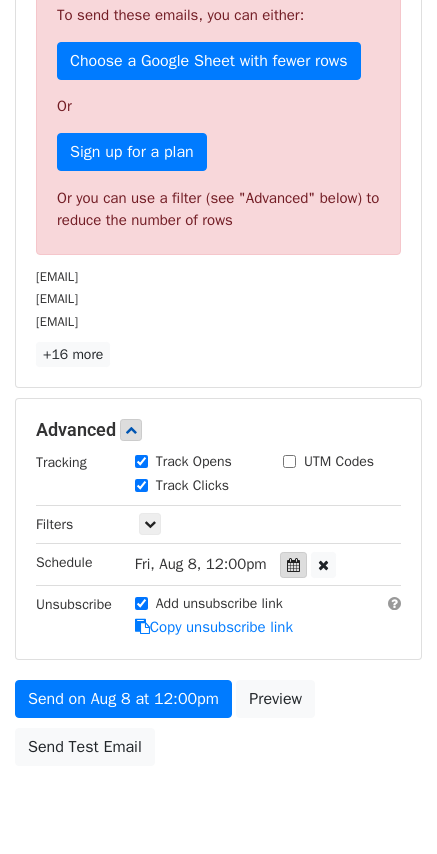 click at bounding box center (293, 565) 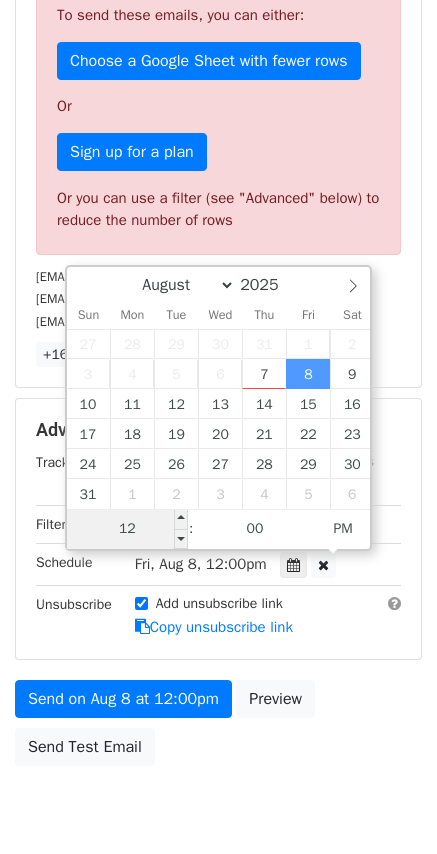 click on "12" at bounding box center (128, 529) 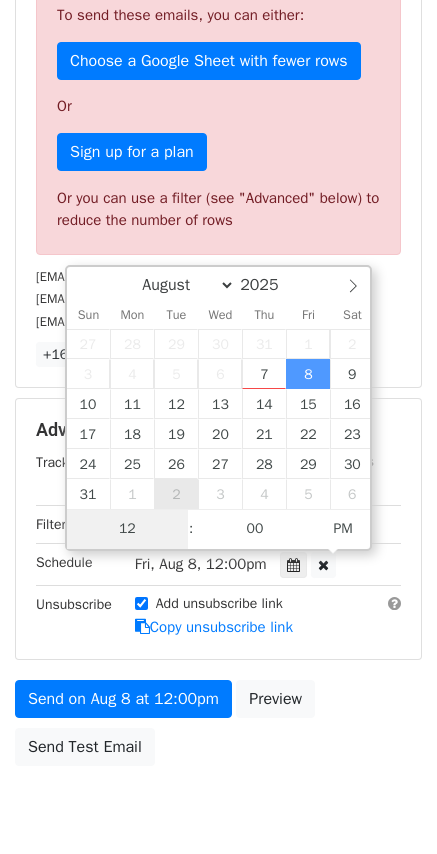 type on "1" 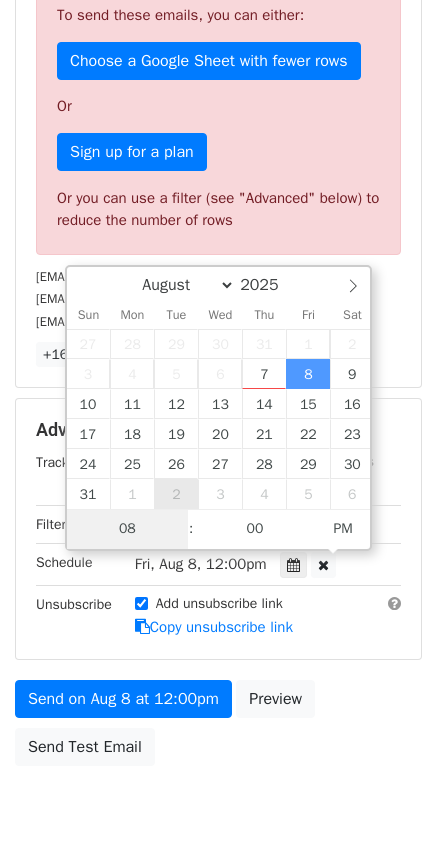 type on "08" 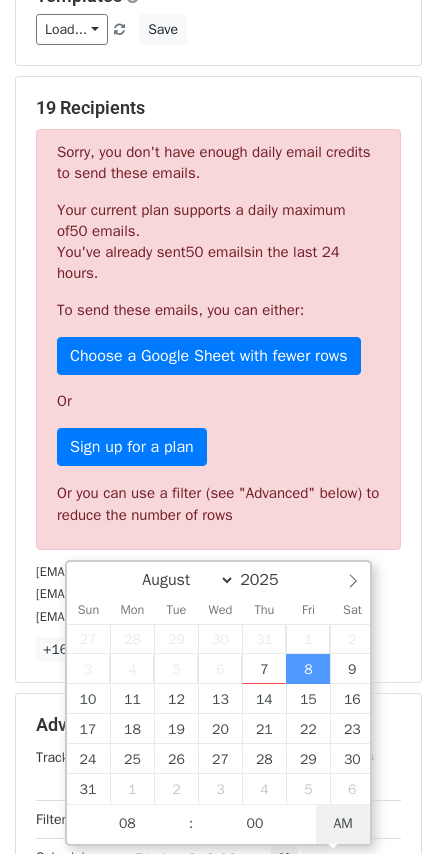 scroll, scrollTop: 520, scrollLeft: 0, axis: vertical 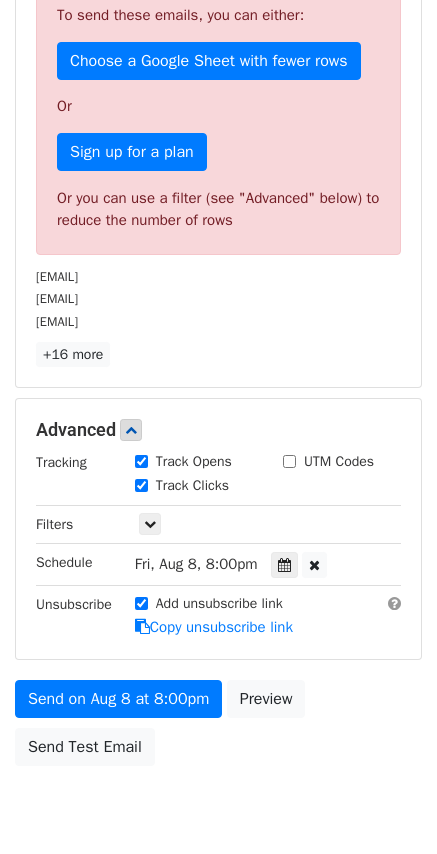 click on "19 Recipients
Sorry, you don't have enough daily email credits to send these emails.
Your current plan supports a daily maximum of  50 emails .
You've already sent  50 emails  in the last 24 hours.
To send these emails, you can either:
Choose a Google Sheet with fewer rows
Or
Sign up for a plan
Or you can use a filter (see "Advanced" below) to reduce the number of rows
[EMAIL]
[EMAIL]
[EMAIL]
+16 more
19 Recipients
×
[EMAIL]
[EMAIL]
[EMAIL]
[EMAIL]
[EMAIL]
[EMAIL], [EMAIL]
[EMAIL]
[EMAIL]
[EMAIL]
[EMAIL]
[EMAIL]" at bounding box center (218, 84) 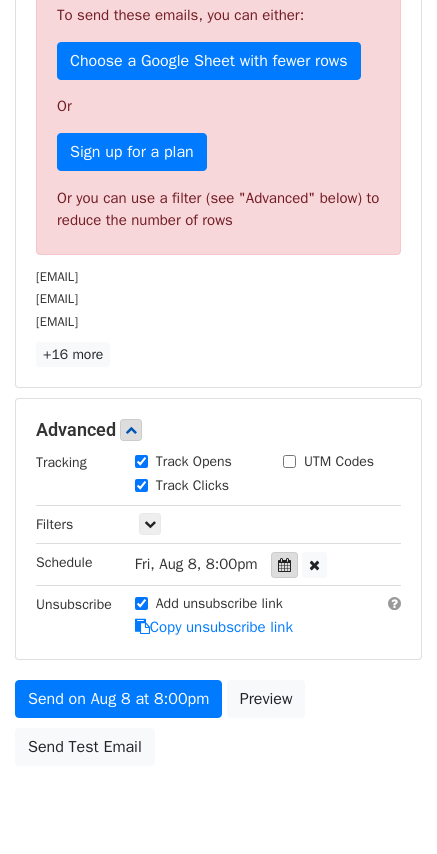 click at bounding box center (284, 565) 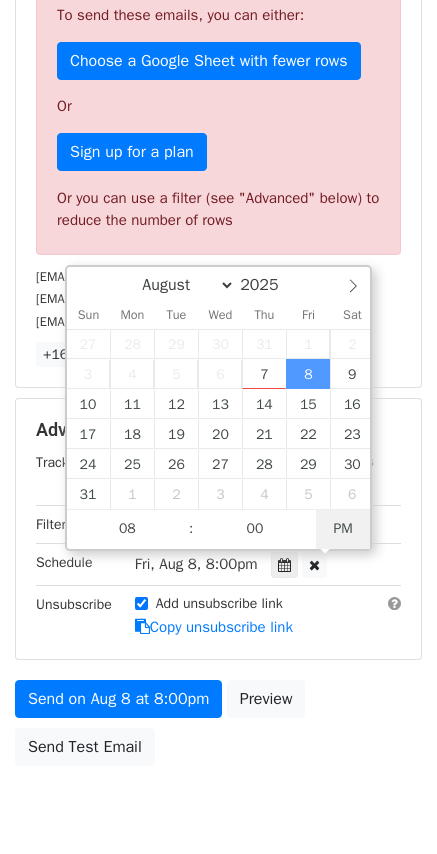 click on "PM" at bounding box center (343, 529) 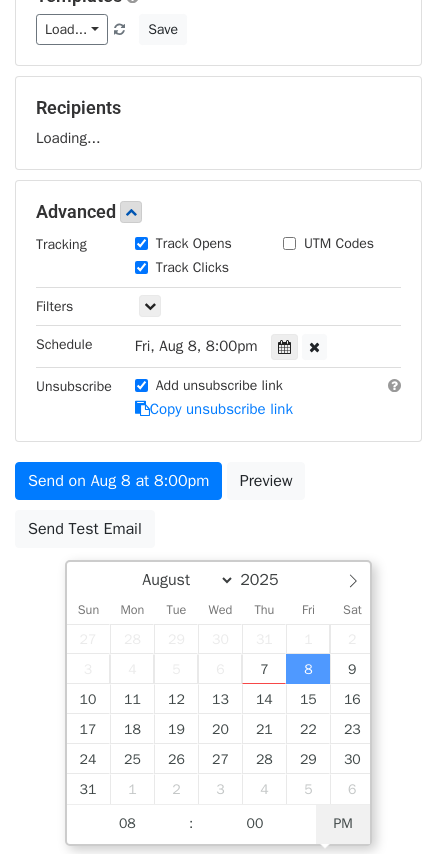scroll, scrollTop: 225, scrollLeft: 0, axis: vertical 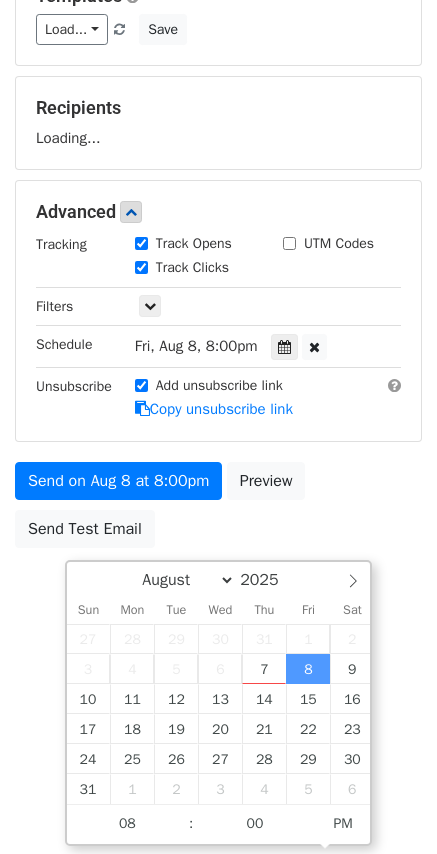 click on "Variables
Copy/paste...
{{Email}}
{{Number}}
{{Management Company}}
{{Name}}
{{Open Balance}}
{{Local Payment Total}}
{{Local Invoice Total}}
{{Collection Status}}
{{Customer Start Date}}
{{AR Status}}
{{AR Status Date}}
{{Customer Billing Phone}}
{{Autopay Method}}
{{Autopay}}
{{CC}}
{{ACH}}
{{Escalation Email}}
{{Group Billing}}
{{QuickBooks Alt Phone}}
{{Customer Billing Company ...
{{Customer Billing Country}}
{{Customer Billing State}}
{{City}}
{{State}}
{{Country}}
{{Home Invoice Total (USD)}}
{{AR Manager}}
Email column
Email
Number
Management Company
Name
Open Balance
Local Payment Total
Local Invoice Total
Collection Status
Customer Start Date
AR Status
AR Status Date
Customer Billing Phone
Autopay Method
Autopay
CC
ACH
Escalation Email" at bounding box center [218, 220] 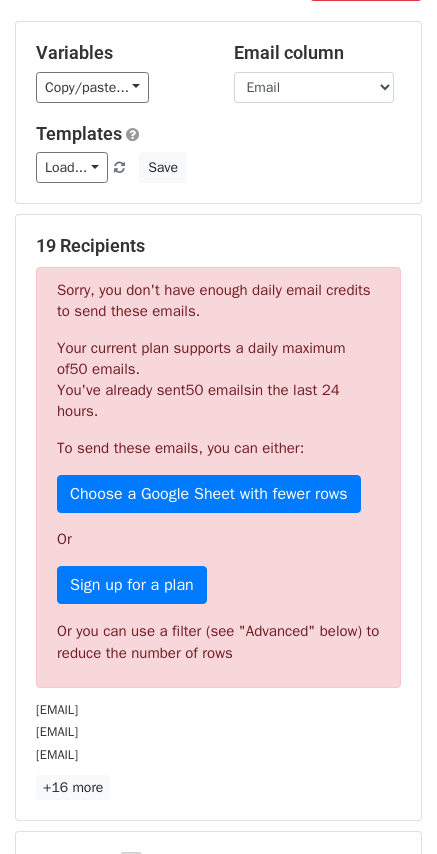 scroll, scrollTop: 520, scrollLeft: 0, axis: vertical 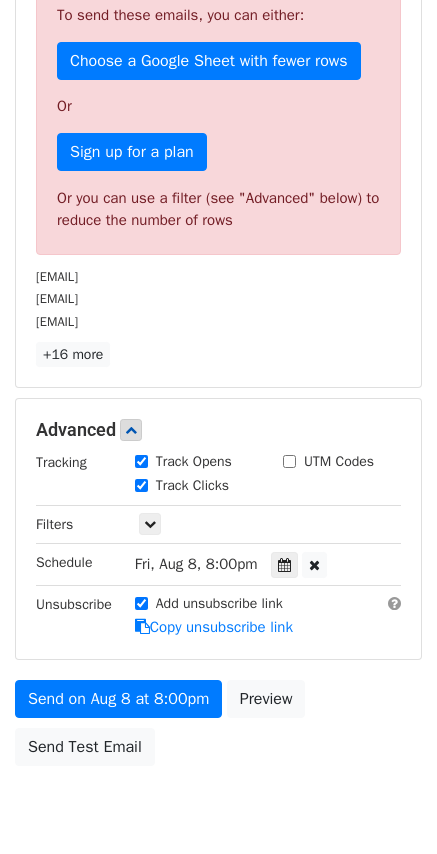 click on "Fri, Aug 8, [TIME]
[DATE] [TIME]" at bounding box center (252, 564) 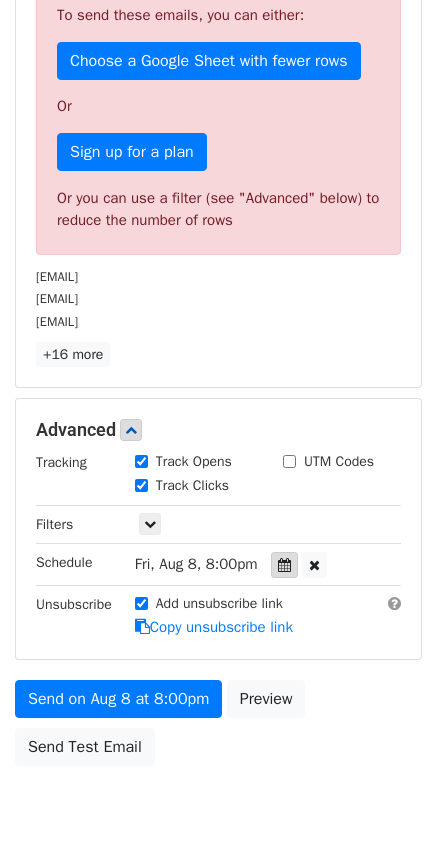 click at bounding box center (284, 565) 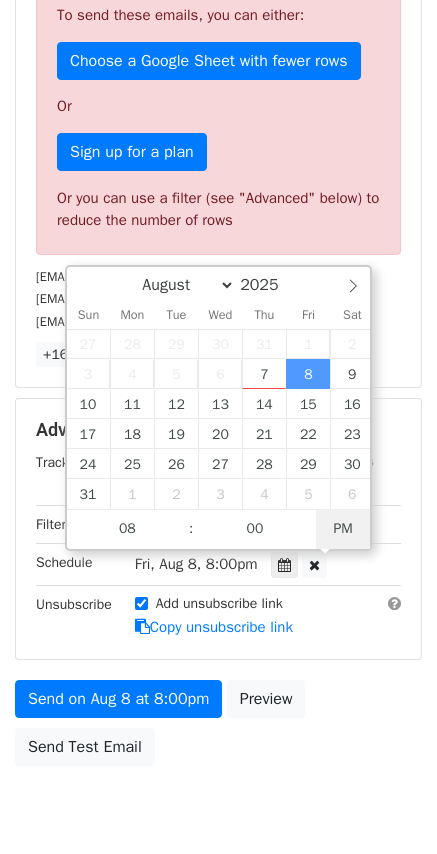 type on "2025-08-08 08:00" 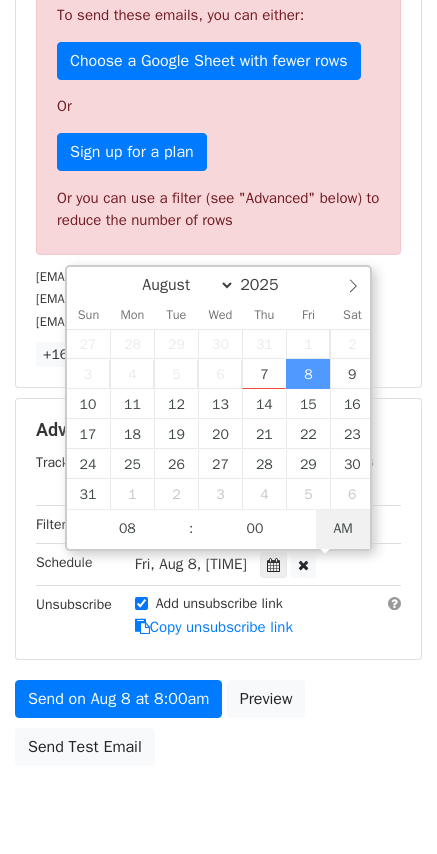 click on "AM" at bounding box center [343, 529] 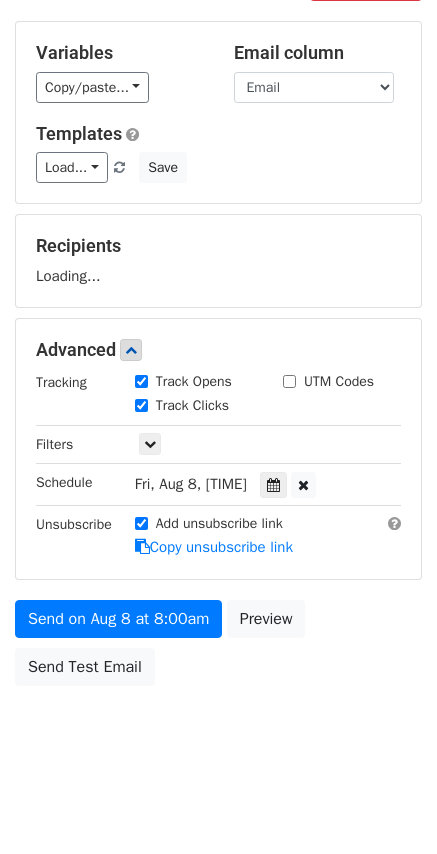 click on "Variables
Copy/paste...
{{Email}}
{{Number}}
{{Management Company}}
{{Name}}
{{Open Balance}}
{{Local Payment Total}}
{{Local Invoice Total}}
{{Collection Status}}
{{Customer Start Date}}
{{AR Status}}
{{AR Status Date}}
{{Customer Billing Phone}}
{{Autopay Method}}
{{Autopay}}
{{CC}}
{{ACH}}
{{Escalation Email}}
{{Group Billing}}
{{QuickBooks Alt Phone}}
{{Customer Billing Company ...
{{Customer Billing Country}}
{{Customer Billing State}}
{{City}}
{{State}}
{{Country}}
{{Home Invoice Total (USD)}}
{{AR Manager}}
Email column
Email
Number
Management Company
Name
Open Balance
Local Payment Total
Local Invoice Total
Collection Status
Customer Start Date
AR Status
AR Status Date
Customer Billing Phone
Autopay Method
Autopay
CC
ACH
Escalation Email" at bounding box center (218, 358) 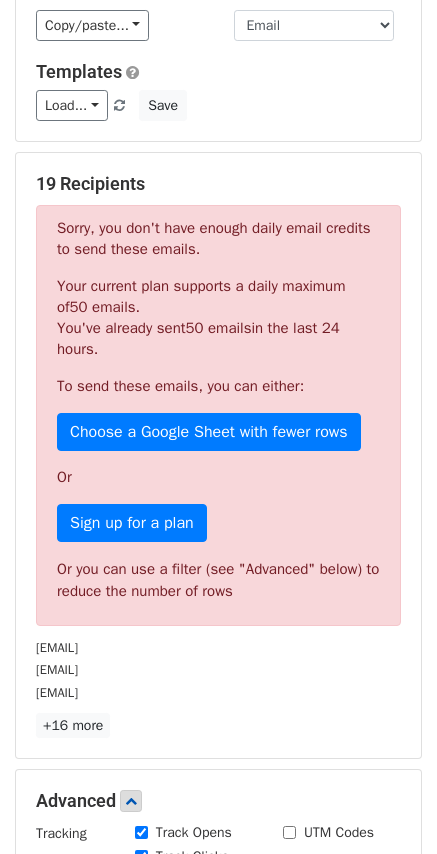 scroll, scrollTop: 147, scrollLeft: 0, axis: vertical 